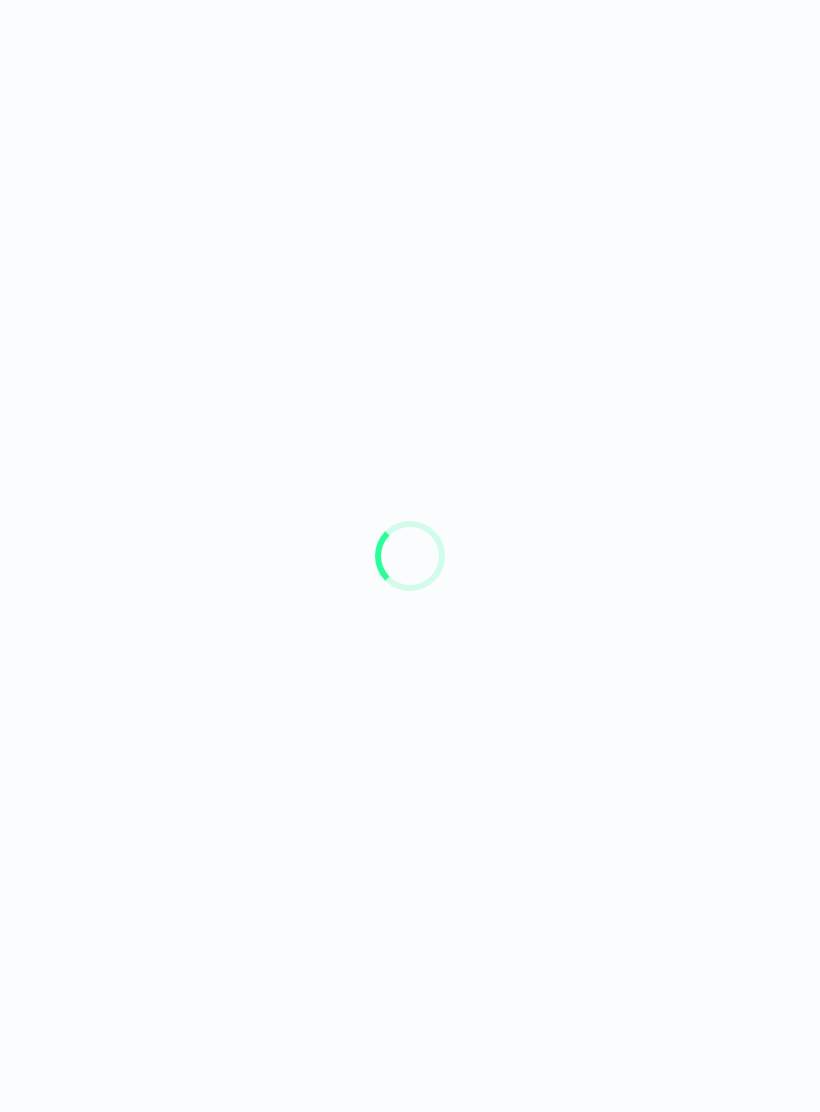 scroll, scrollTop: 0, scrollLeft: 0, axis: both 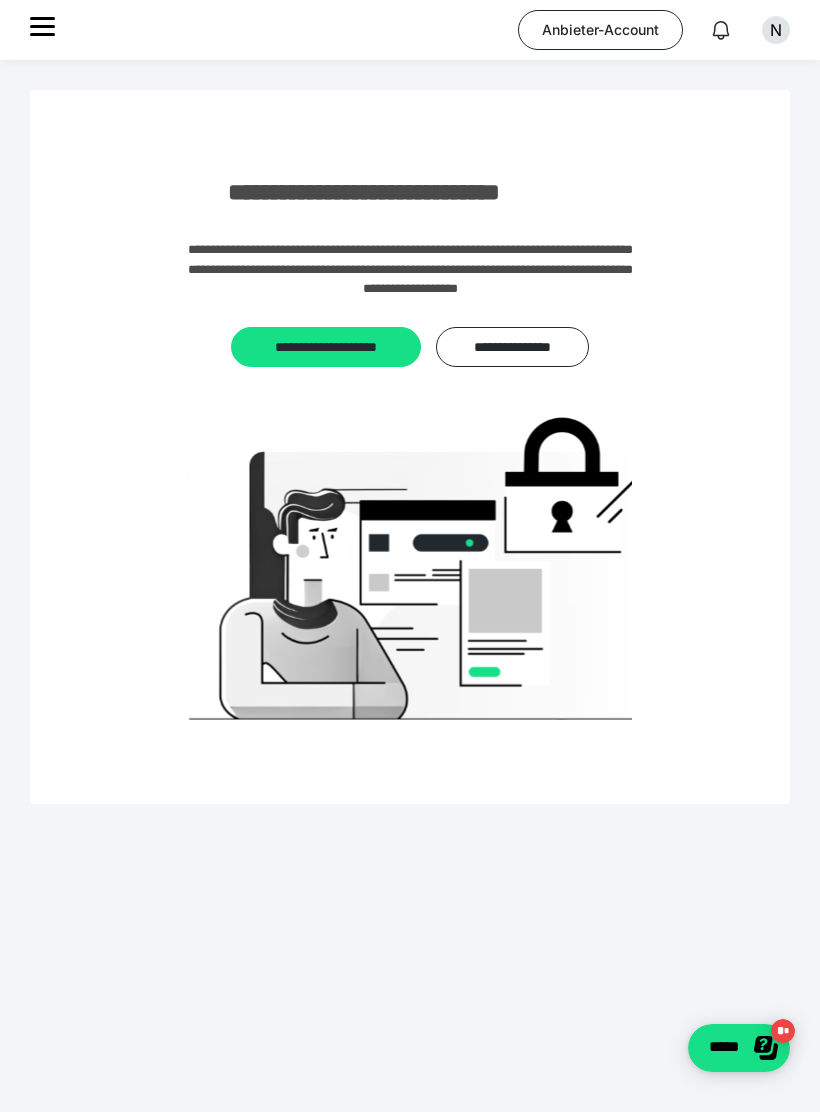 click on "N" at bounding box center [776, 30] 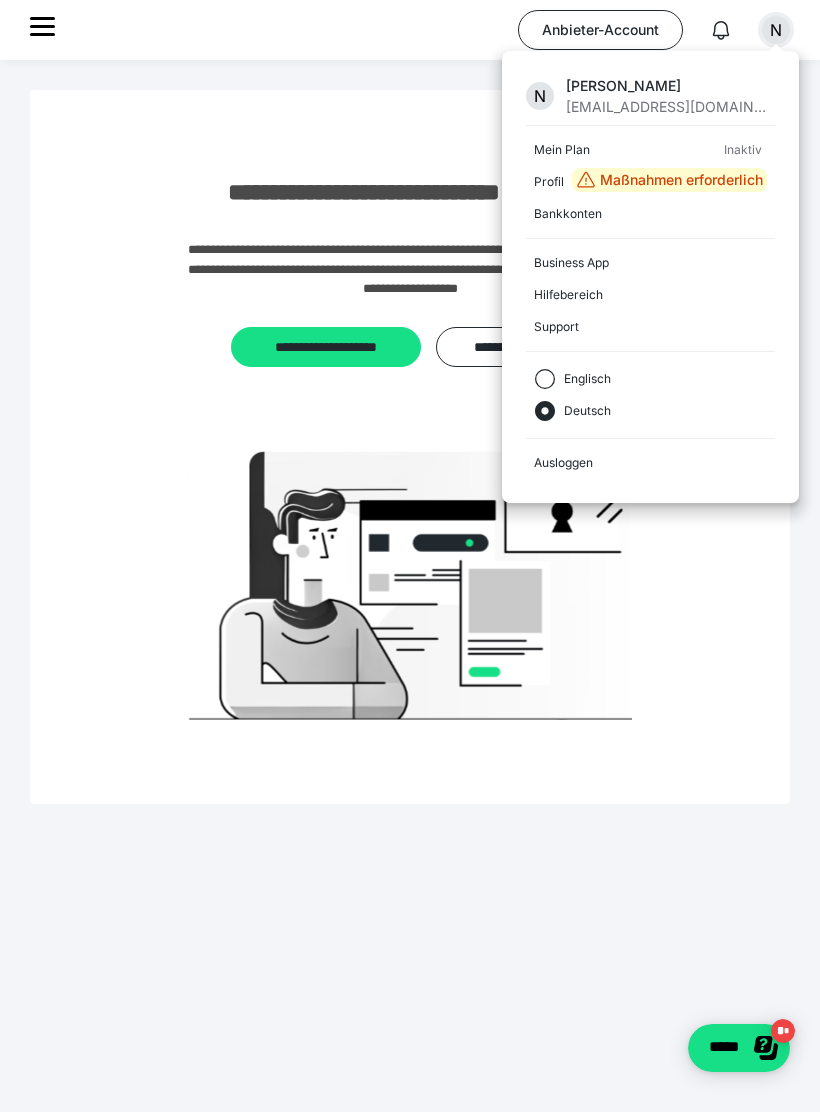 click on "strassernk@googlemail.com" at bounding box center [666, 106] 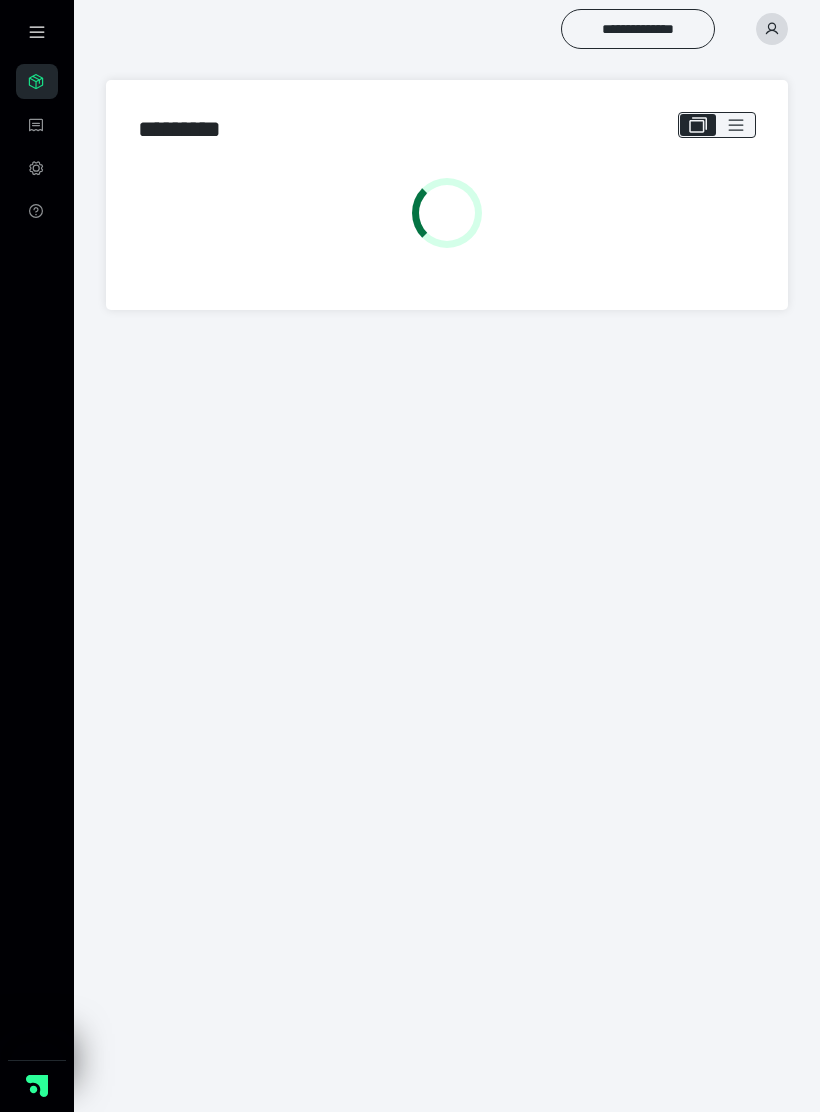 scroll, scrollTop: 0, scrollLeft: 0, axis: both 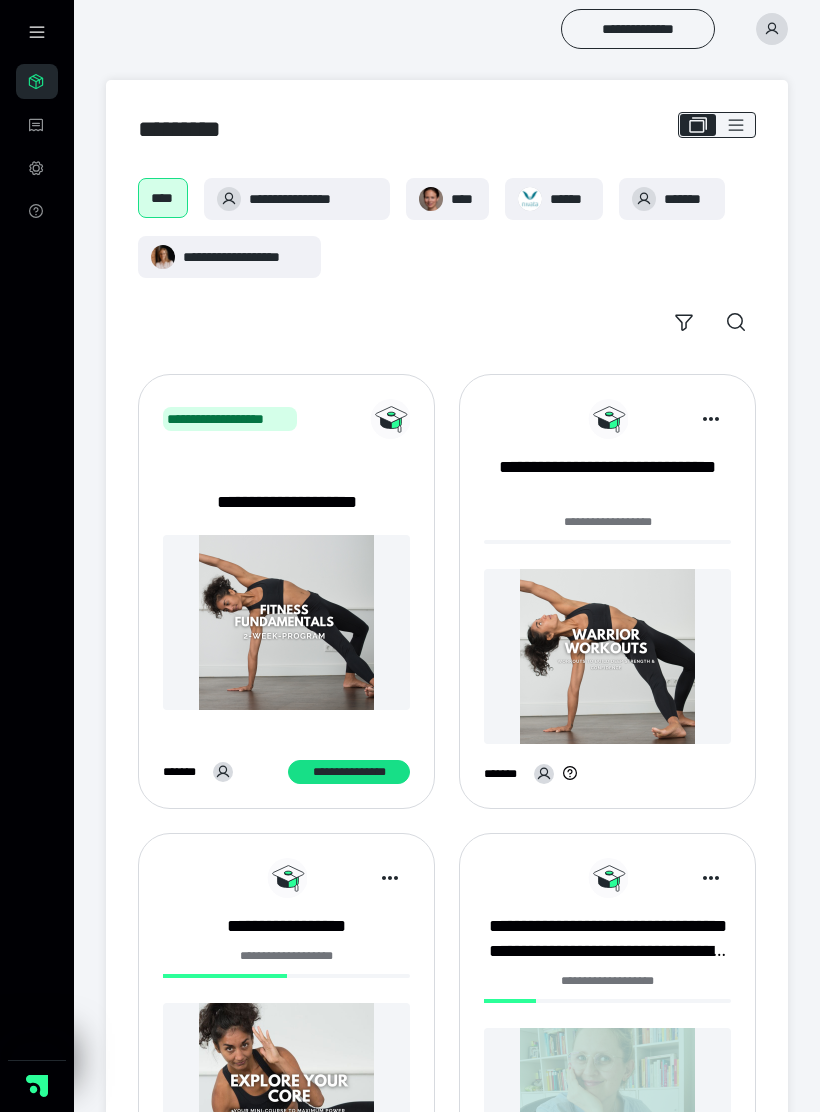 click on "**********" at bounding box center (607, 480) 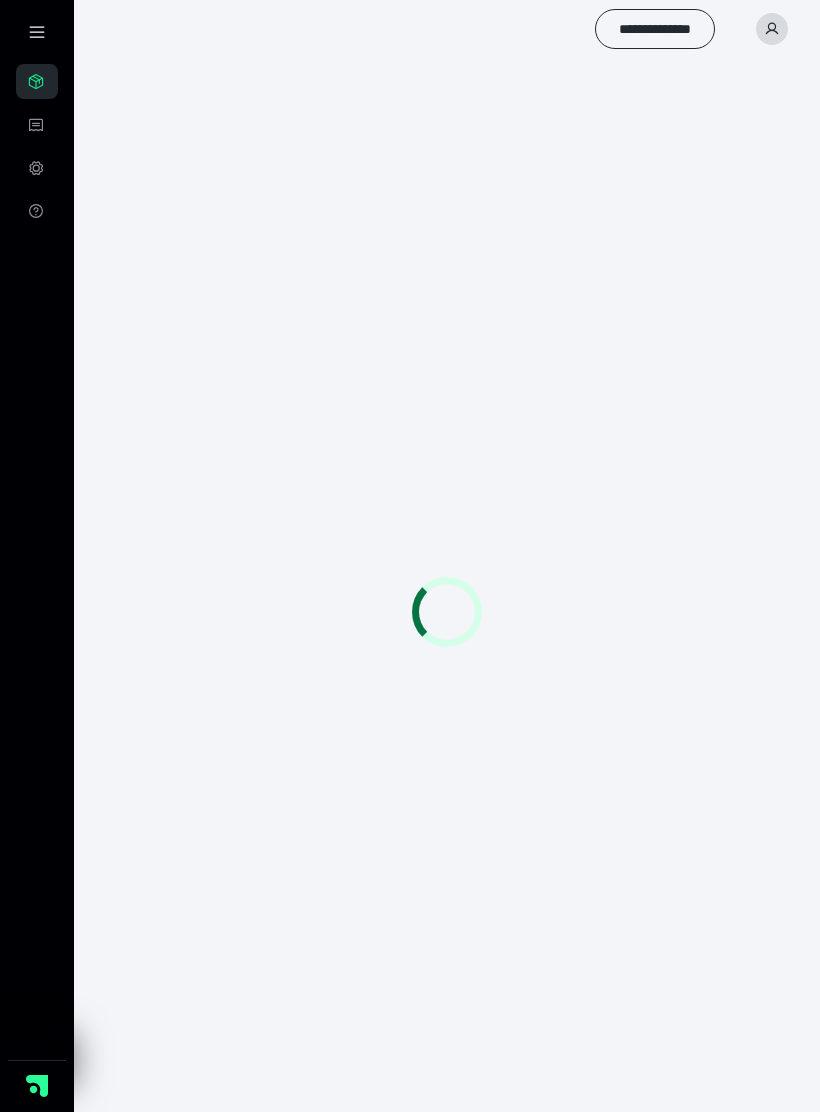 scroll, scrollTop: 0, scrollLeft: 0, axis: both 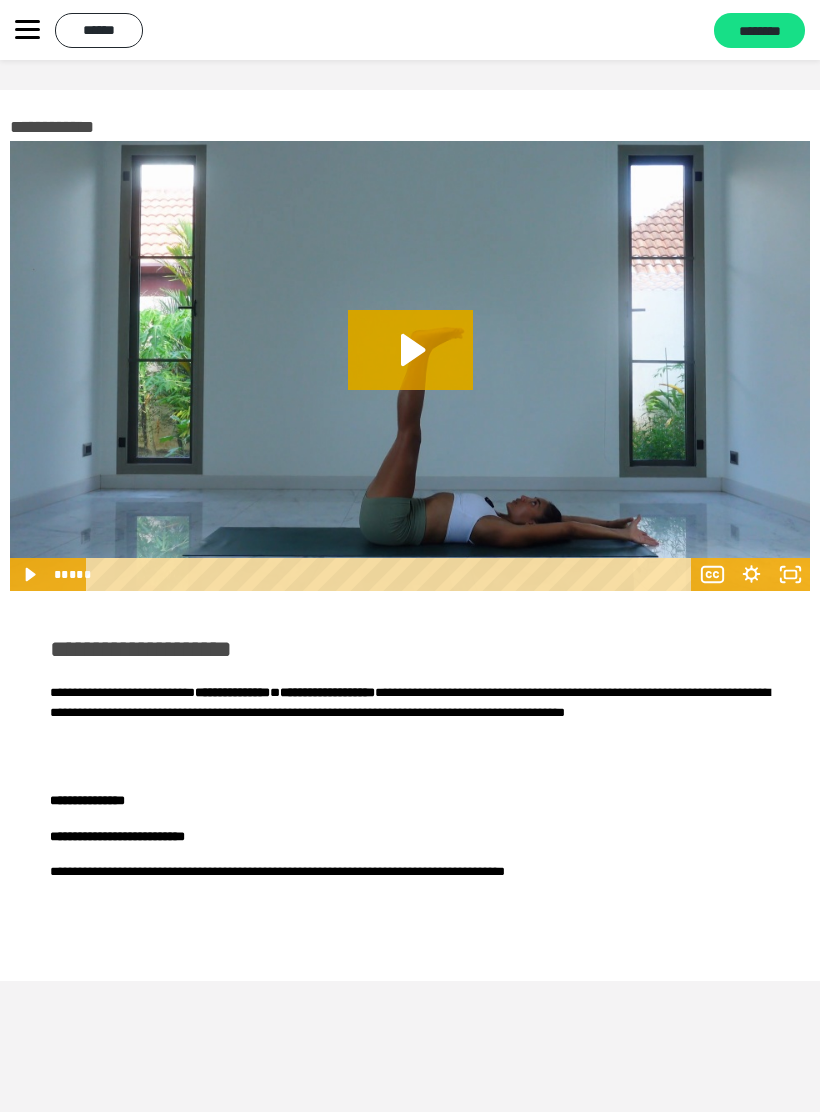 click 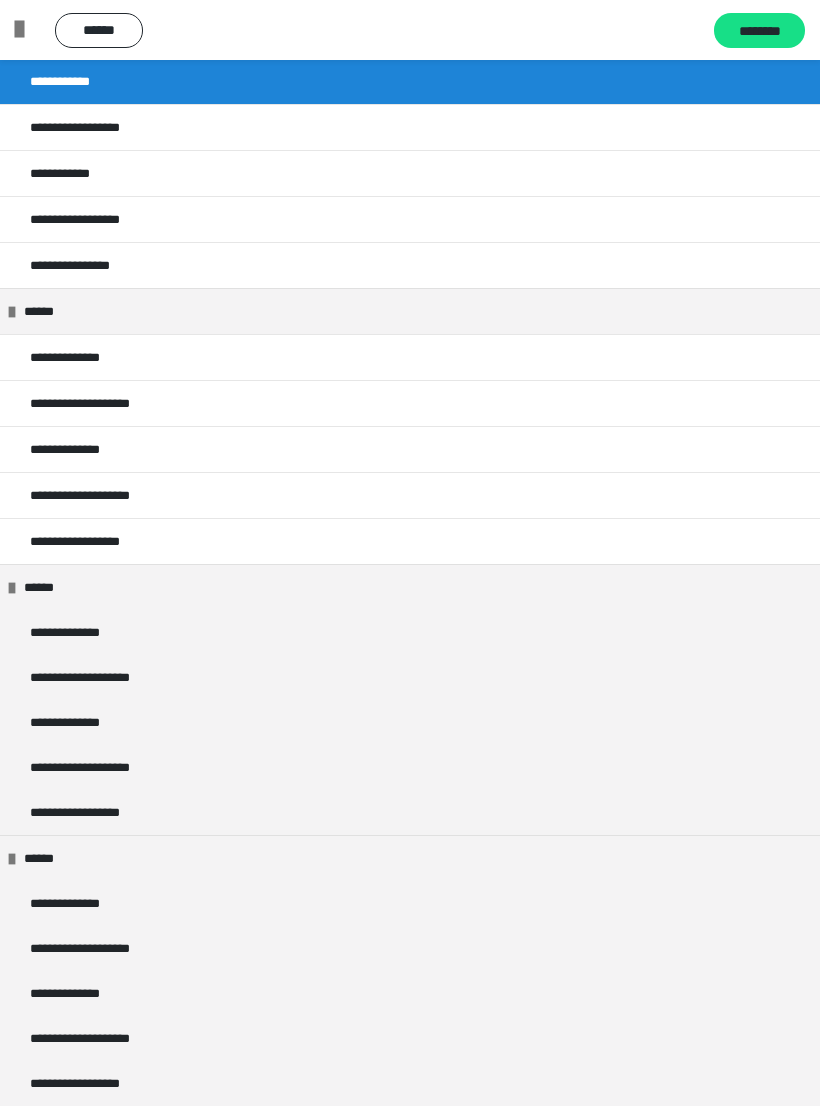 scroll, scrollTop: 163, scrollLeft: 0, axis: vertical 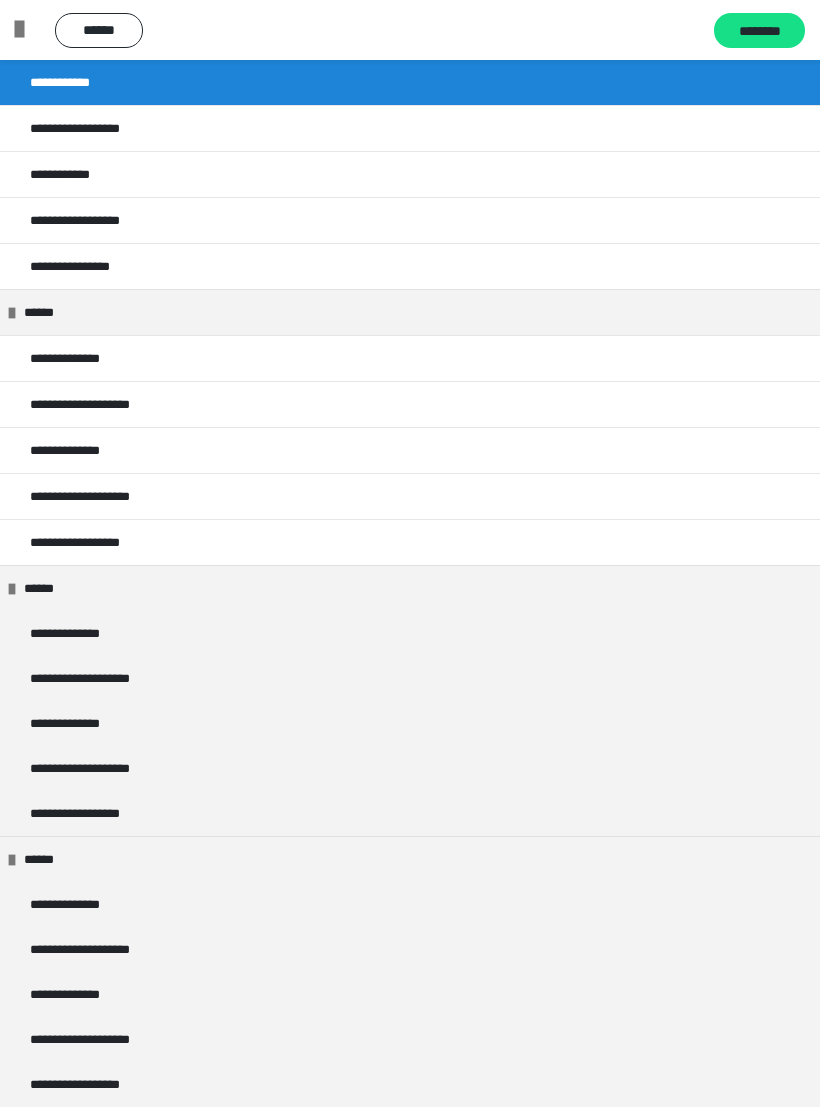 click on "**********" at bounding box center [93, 542] 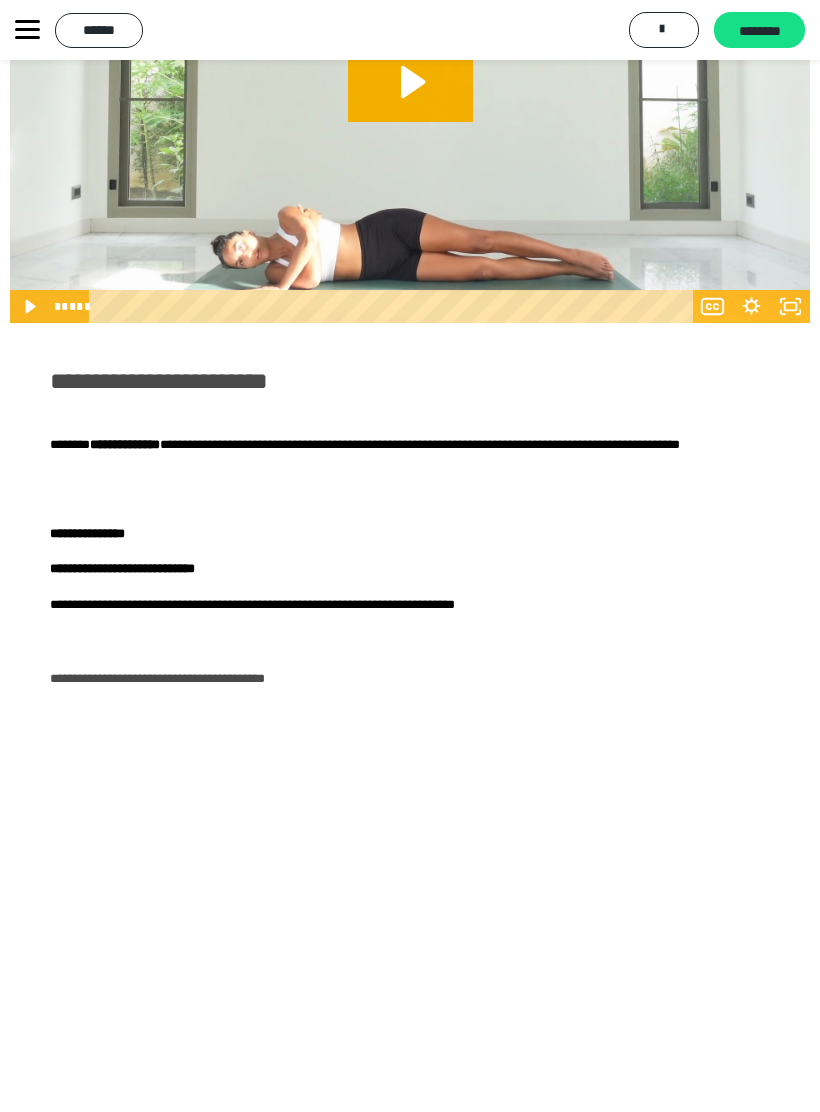 scroll, scrollTop: 270, scrollLeft: 0, axis: vertical 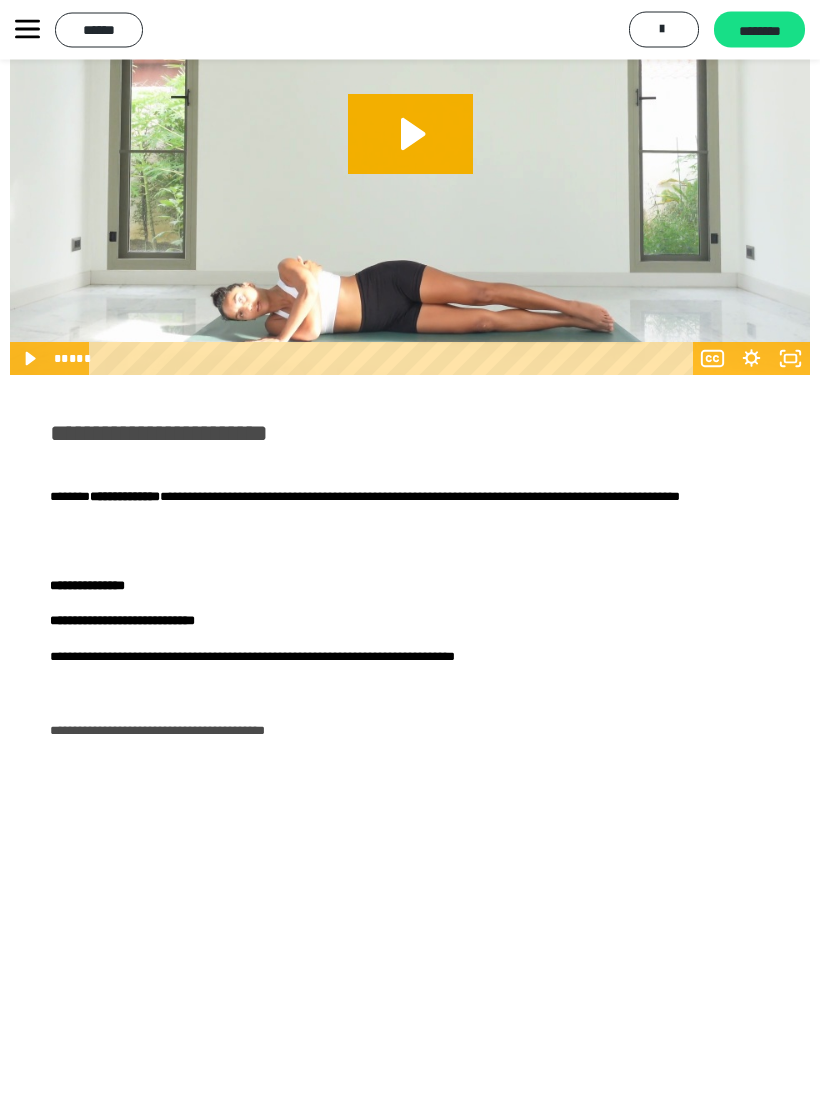 click 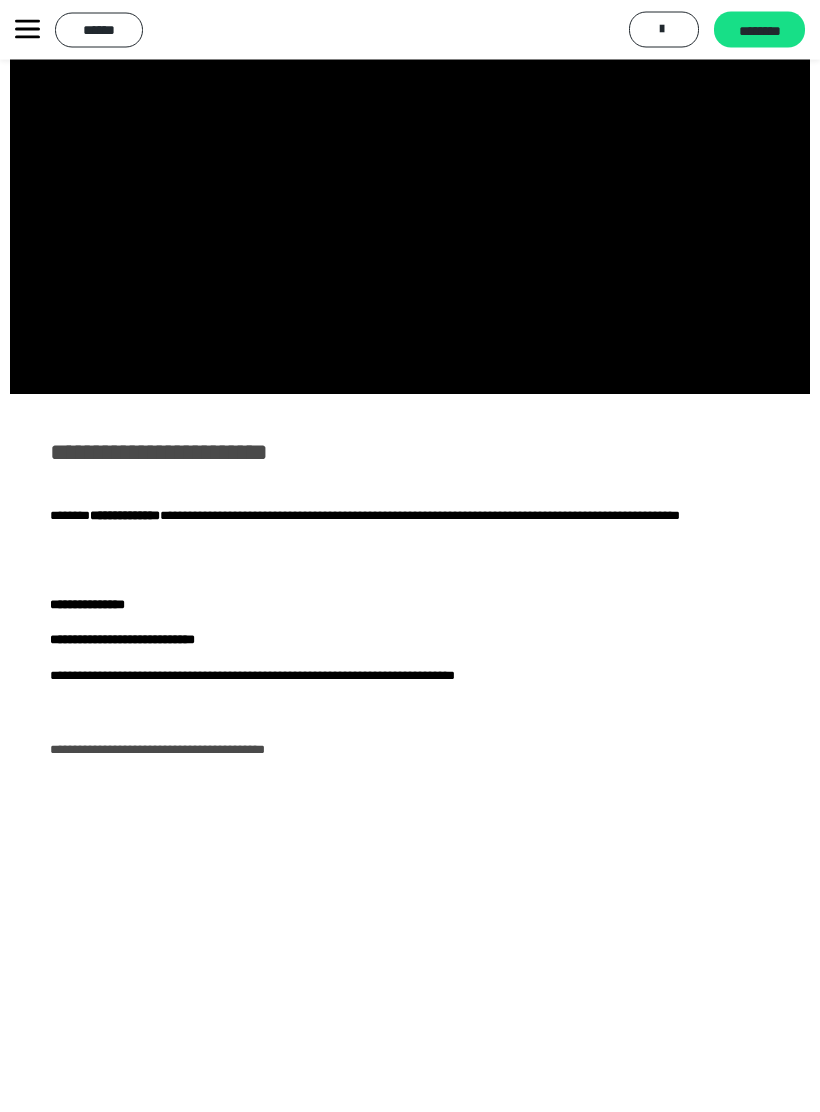 scroll, scrollTop: 197, scrollLeft: 0, axis: vertical 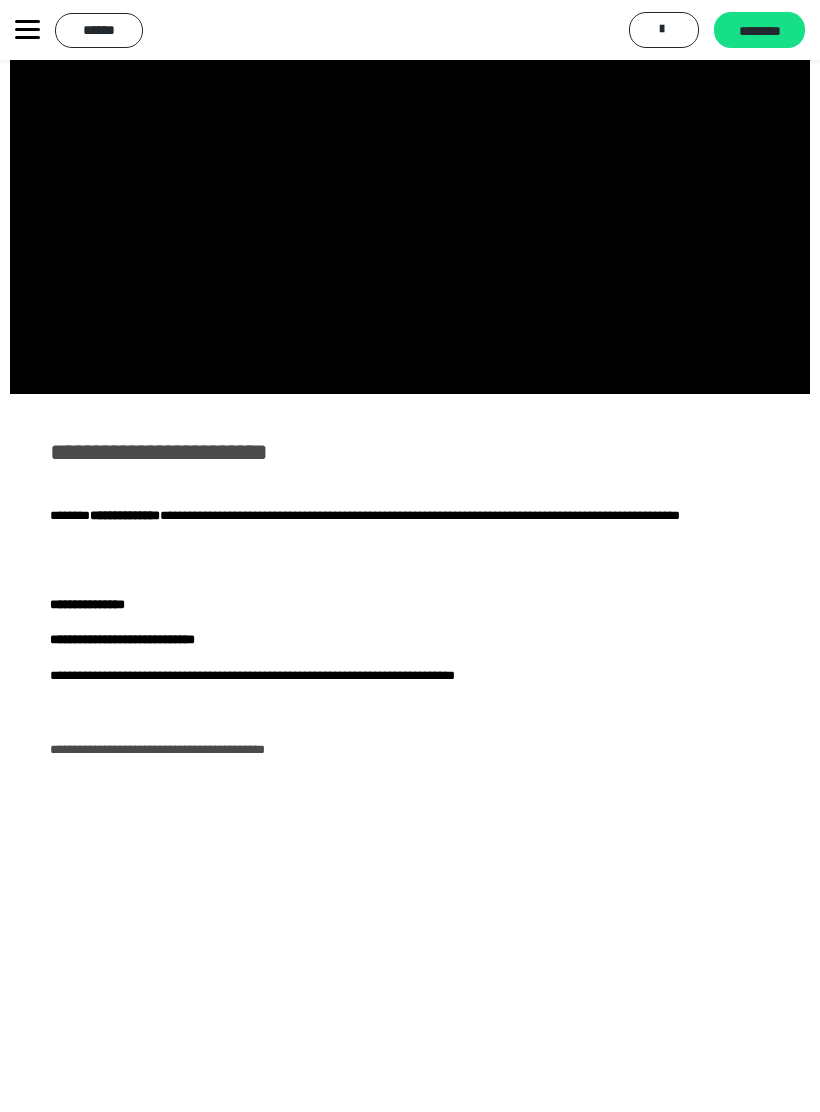 click at bounding box center [410, 169] 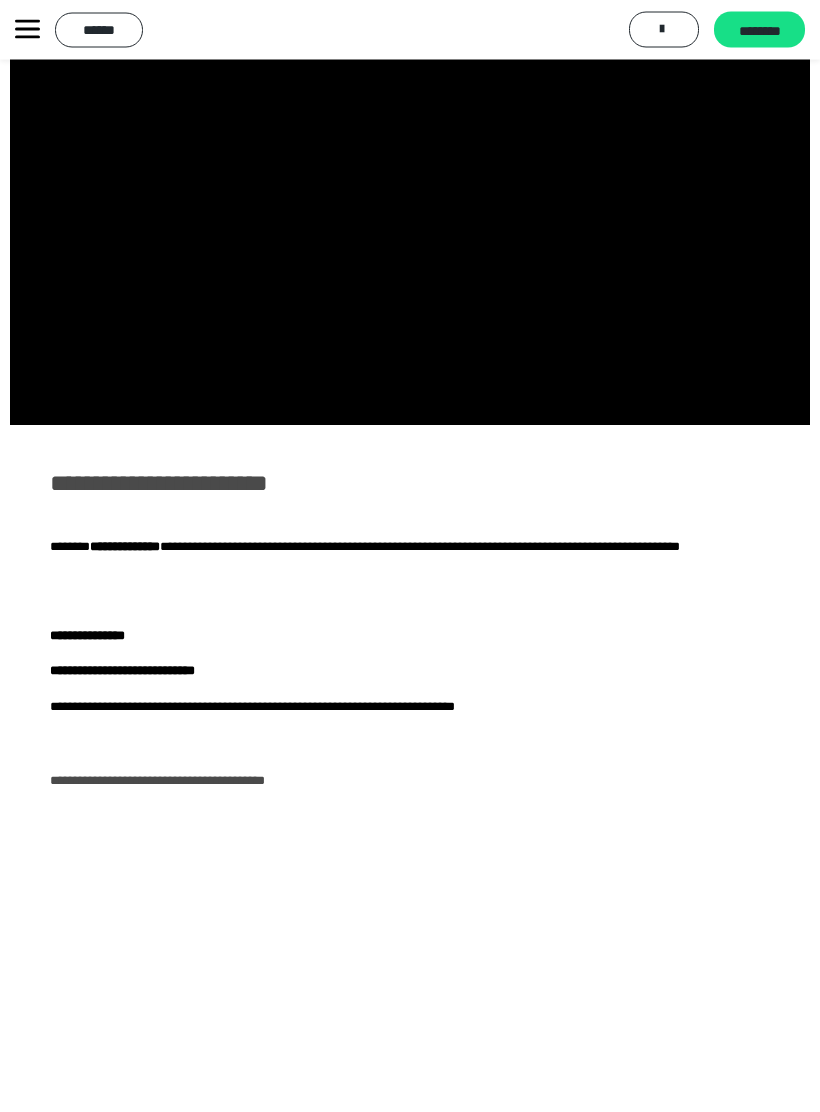 scroll, scrollTop: 150, scrollLeft: 0, axis: vertical 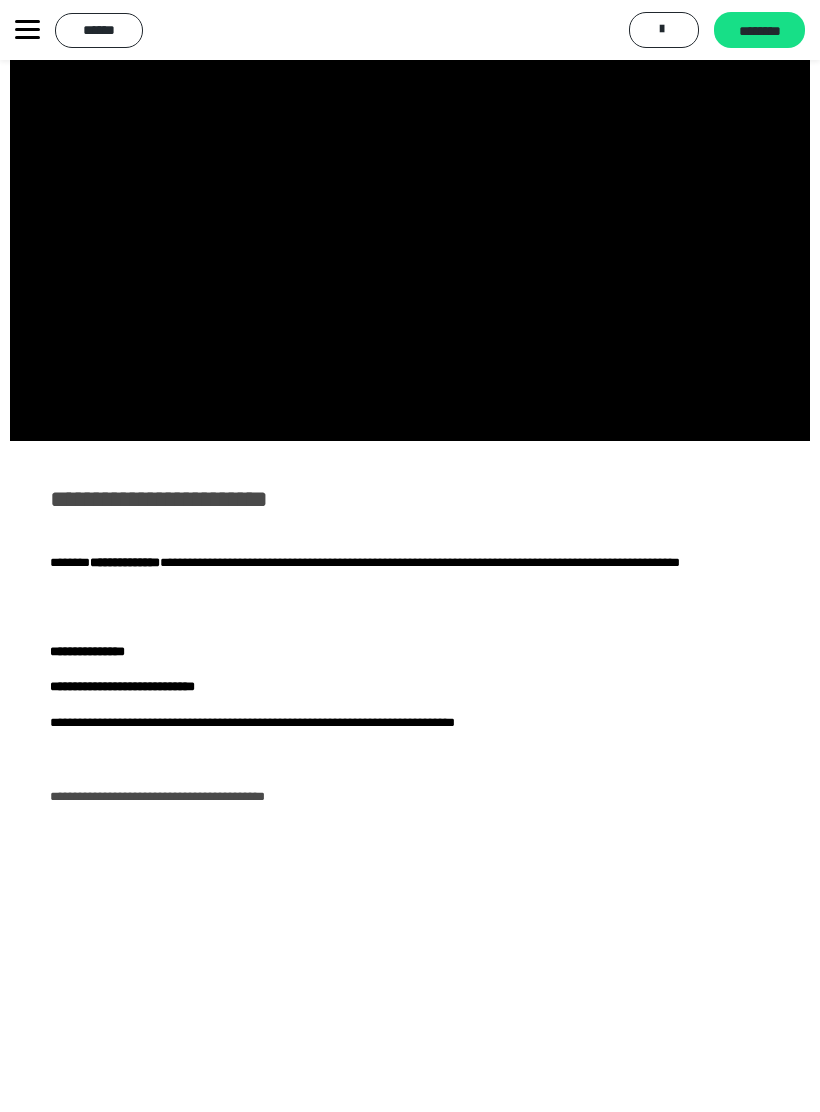 click at bounding box center (410, 216) 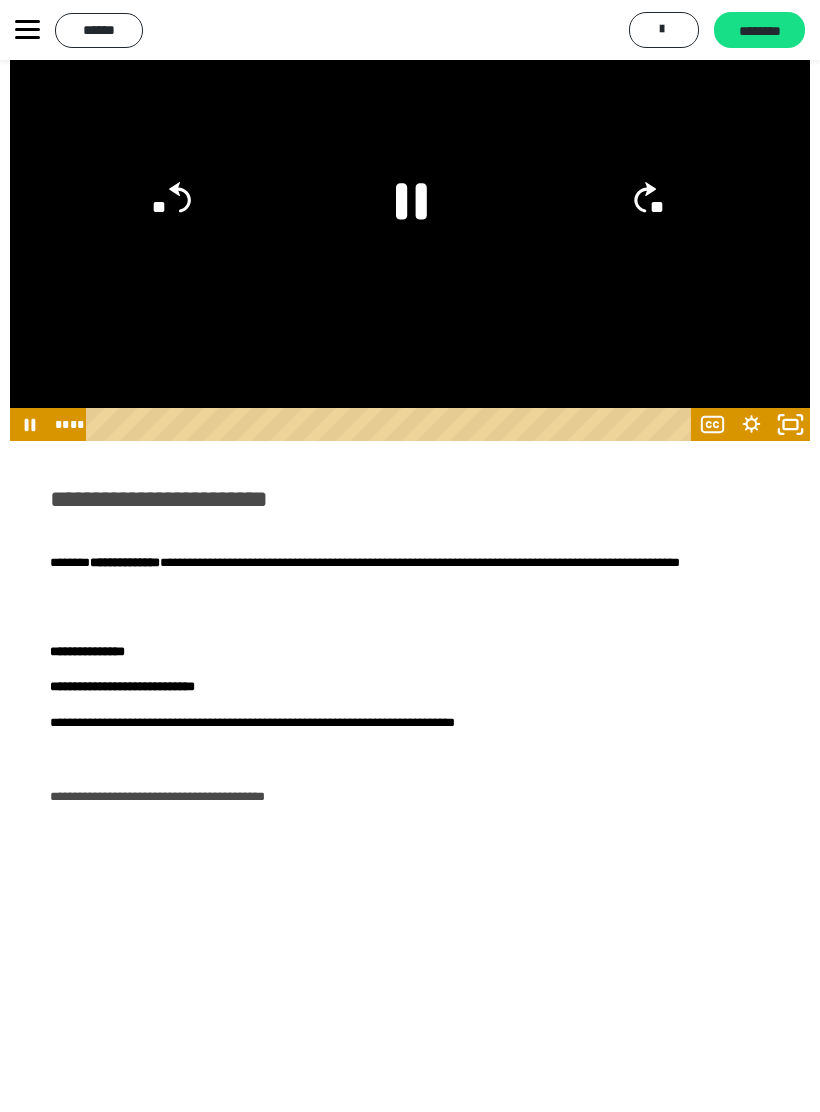 click 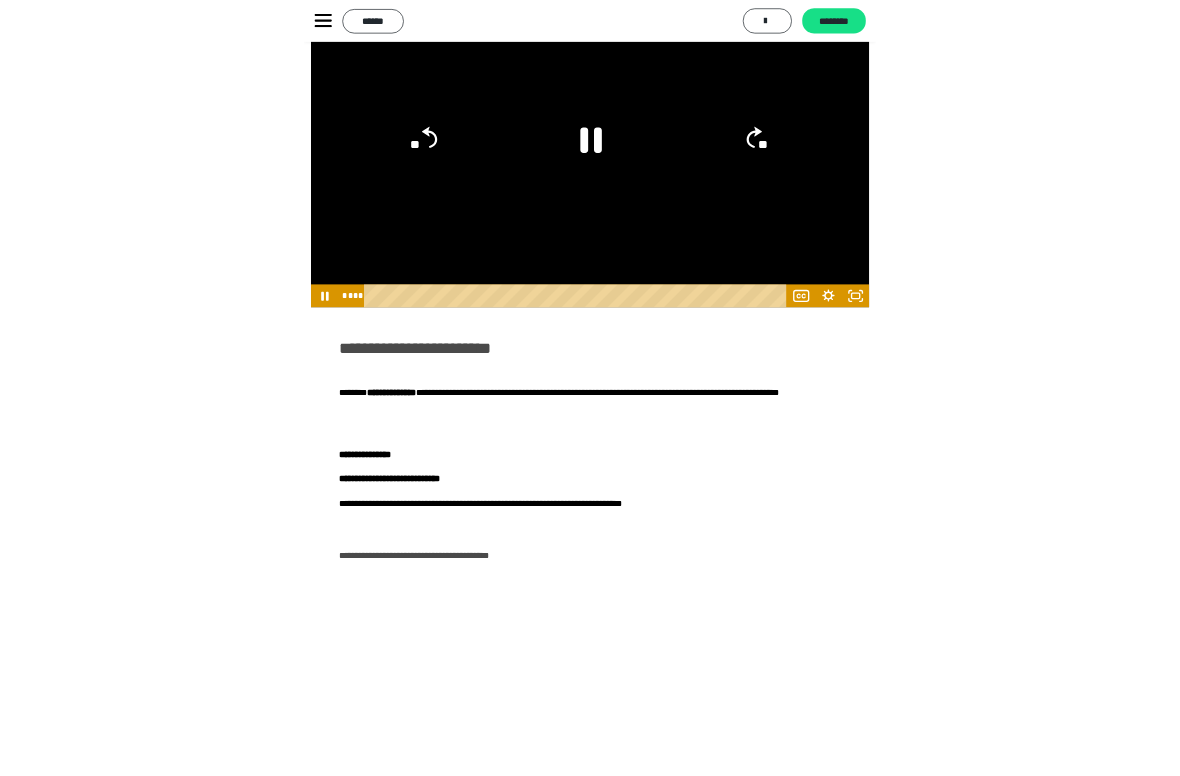 scroll, scrollTop: 126, scrollLeft: 0, axis: vertical 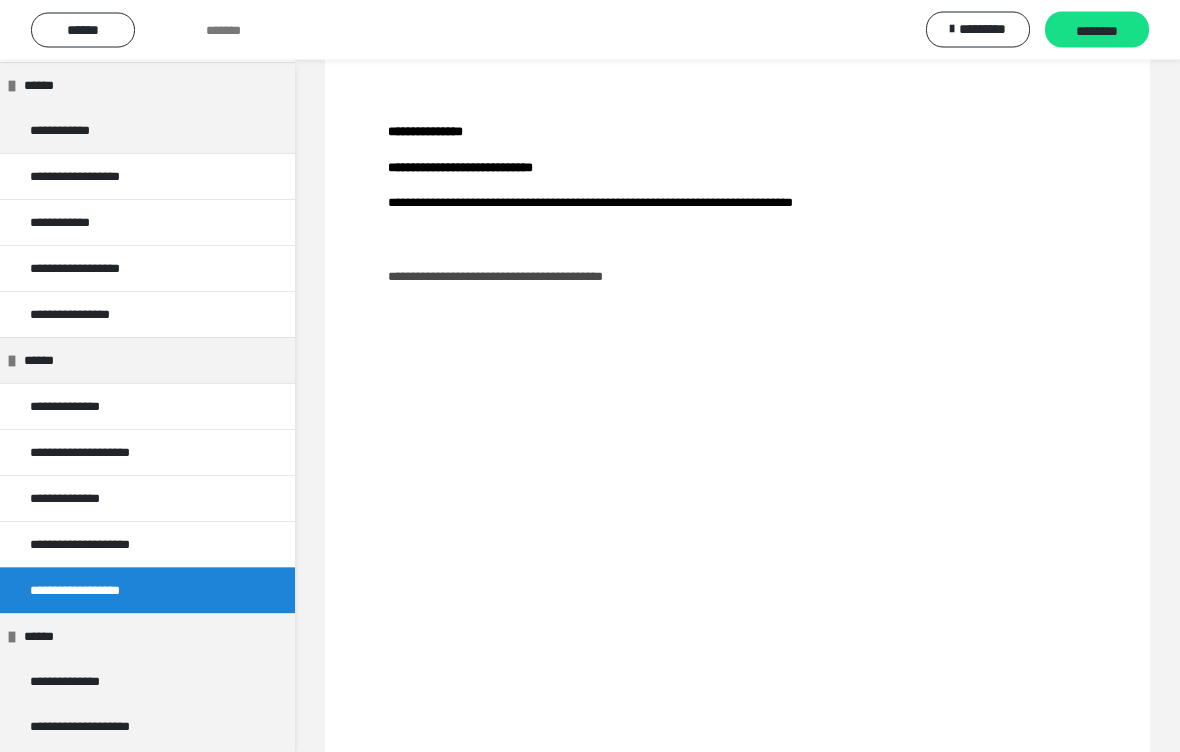 click on "********" at bounding box center [1097, 31] 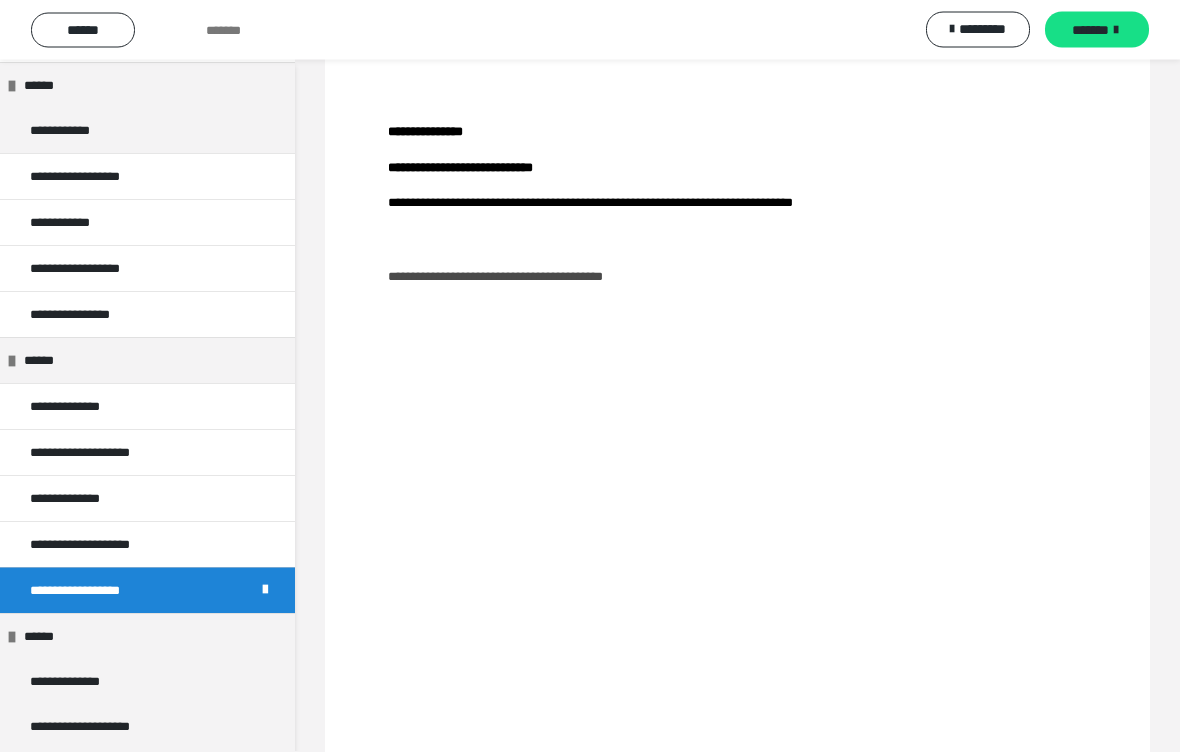 scroll, scrollTop: 655, scrollLeft: 0, axis: vertical 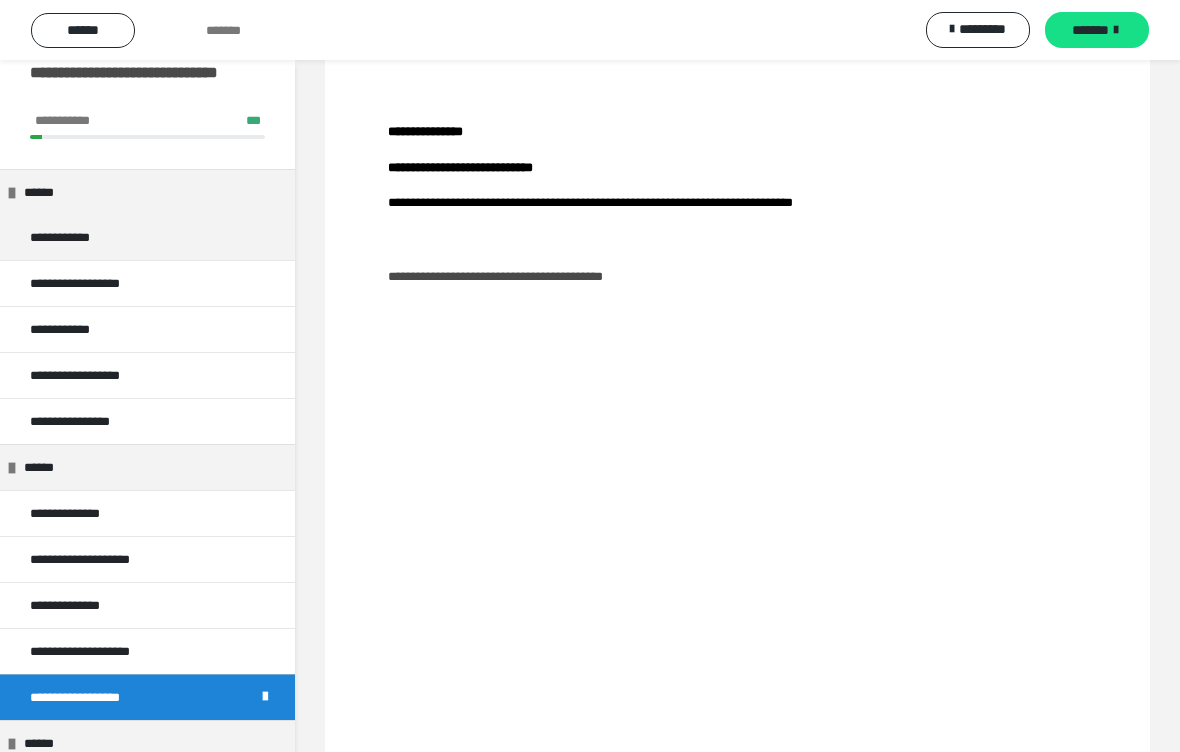 click on "**********" at bounding box center [104, 559] 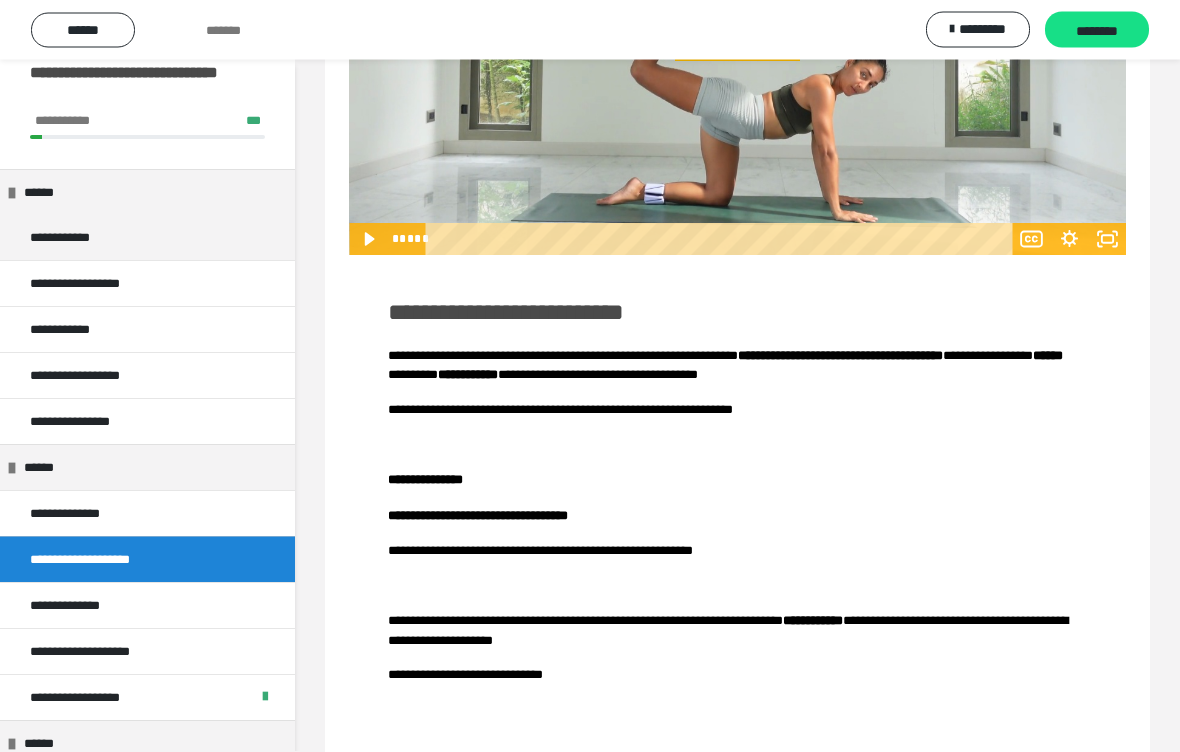 scroll, scrollTop: 338, scrollLeft: 0, axis: vertical 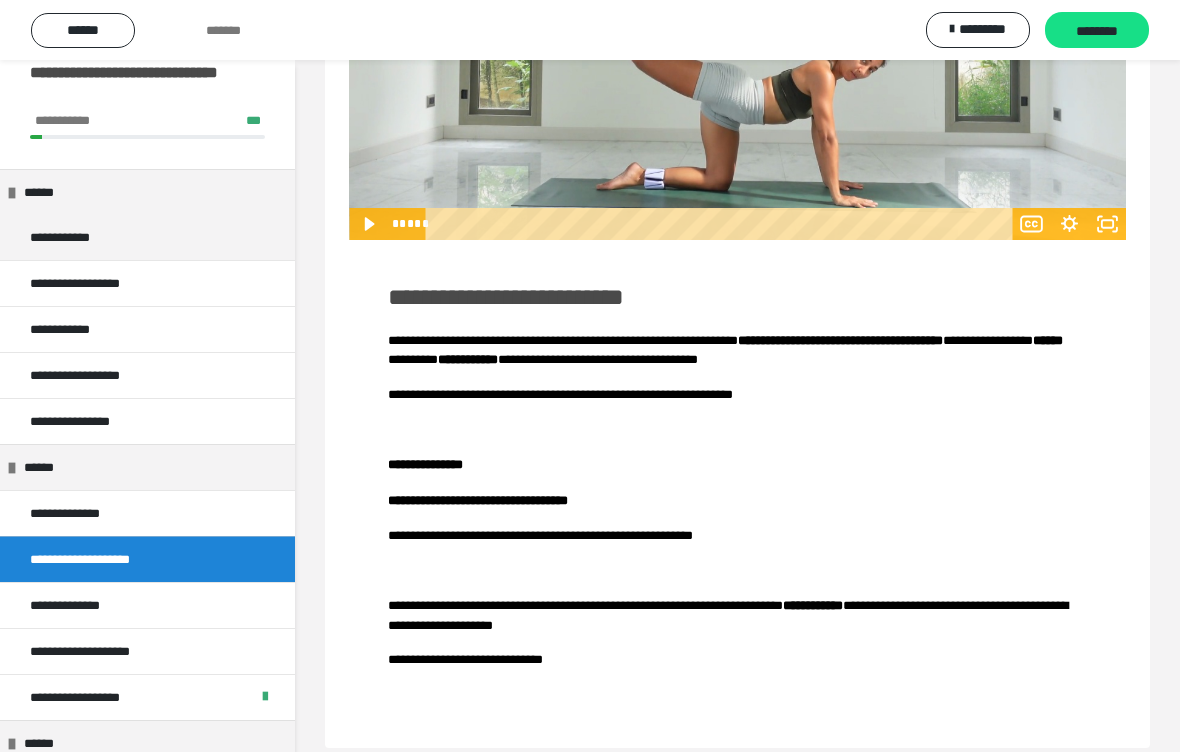 click on "******" at bounding box center [147, 743] 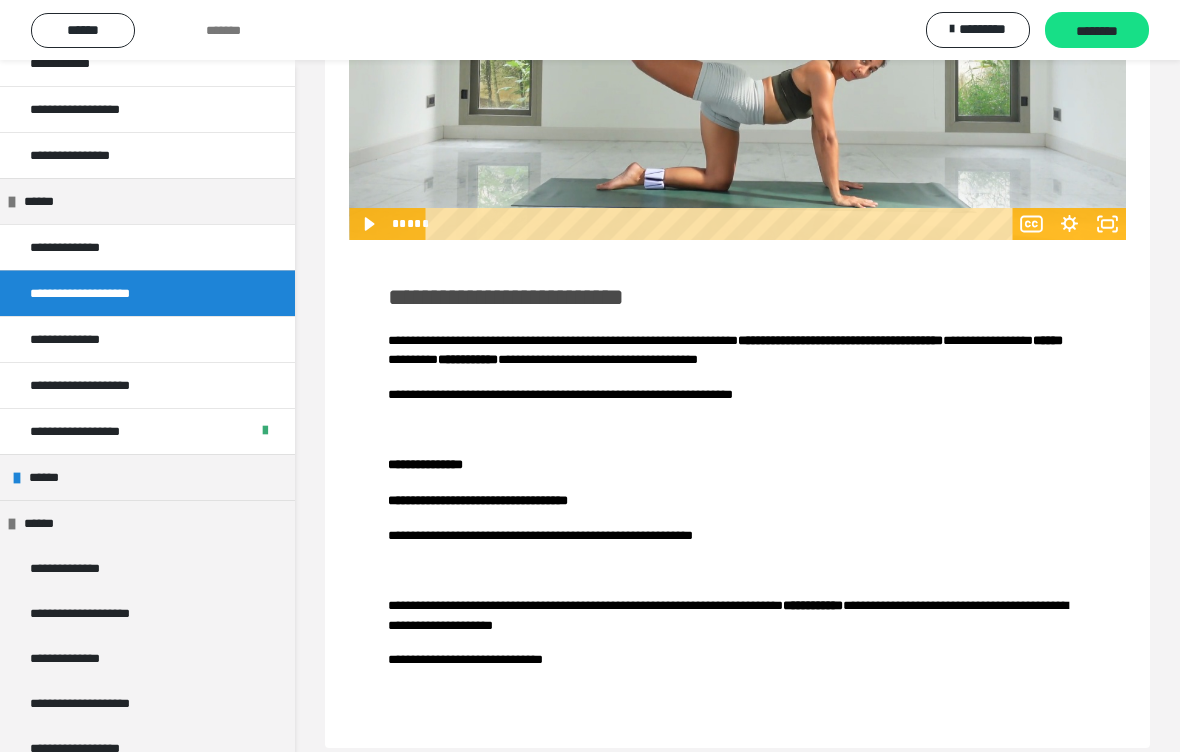 scroll, scrollTop: 292, scrollLeft: 0, axis: vertical 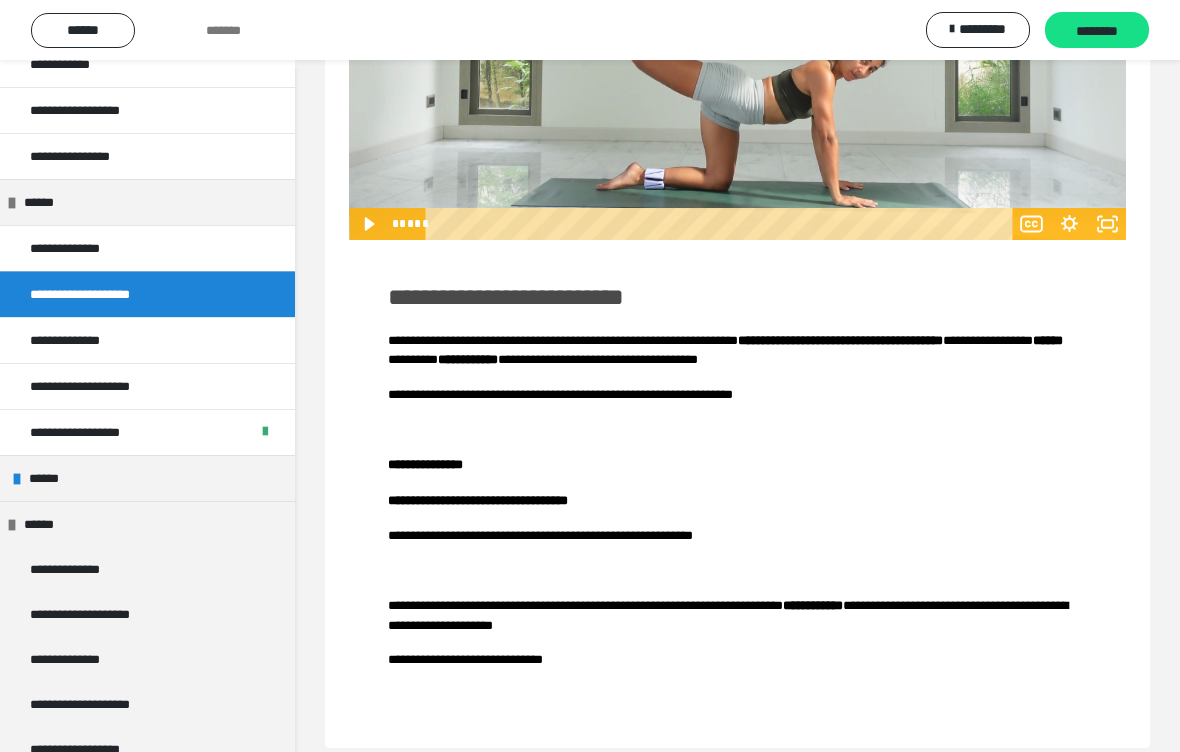 click on "******" at bounding box center [53, 478] 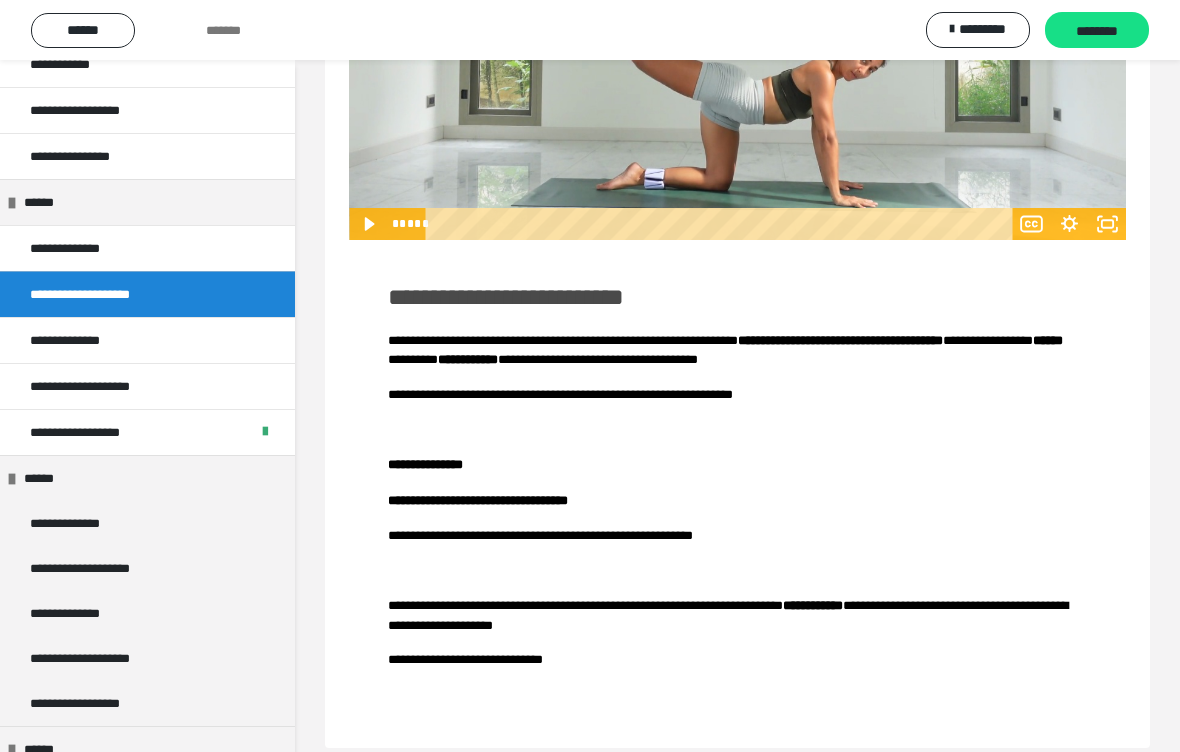 click on "**********" at bounding box center (80, 523) 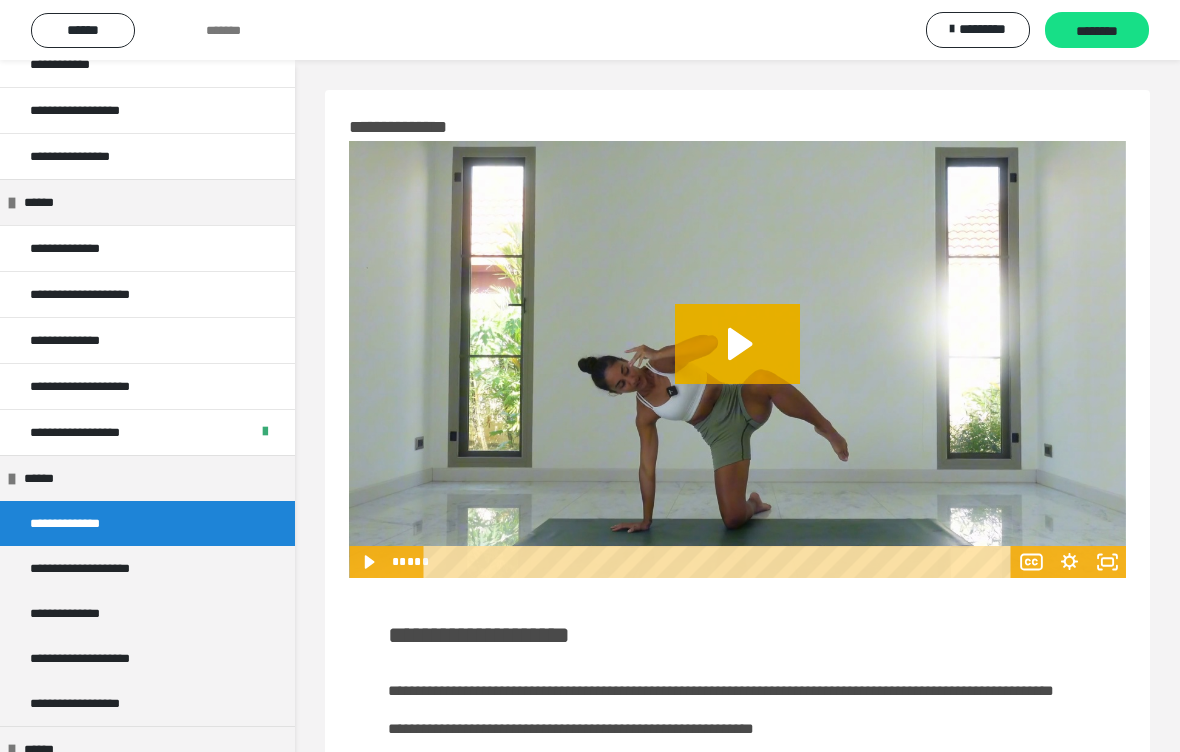 click on "**********" at bounding box center (104, 568) 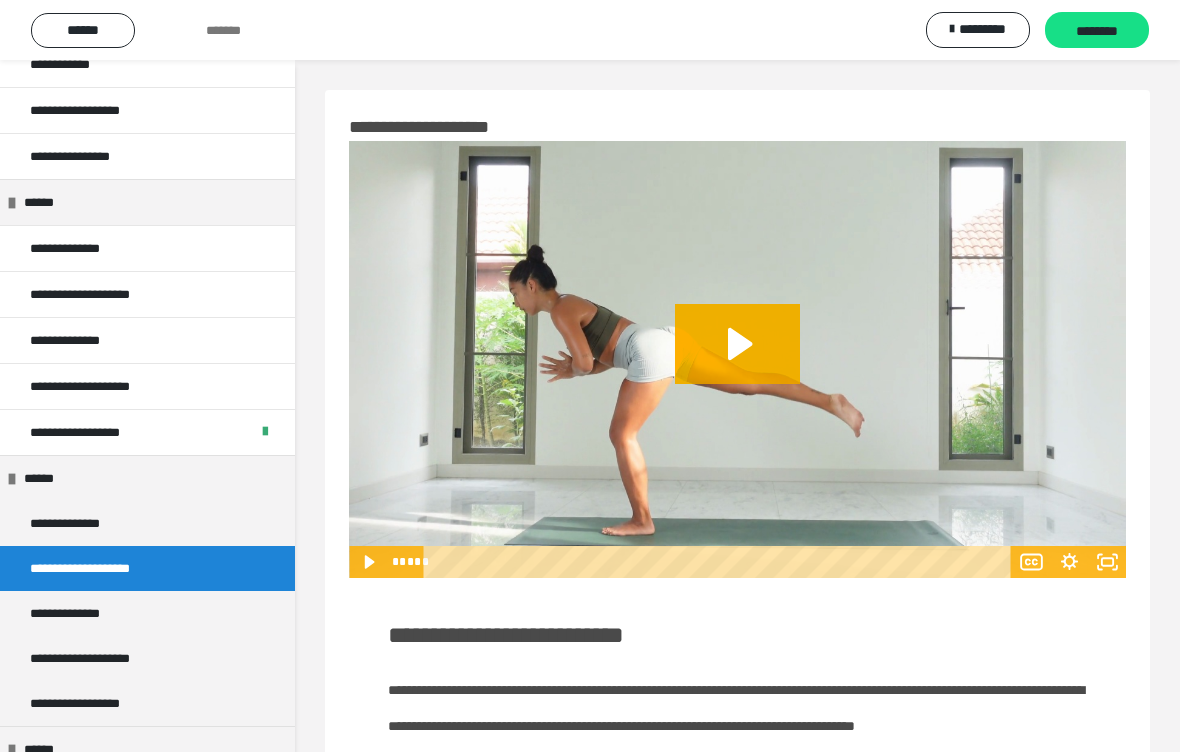 click on "**********" at bounding box center [81, 613] 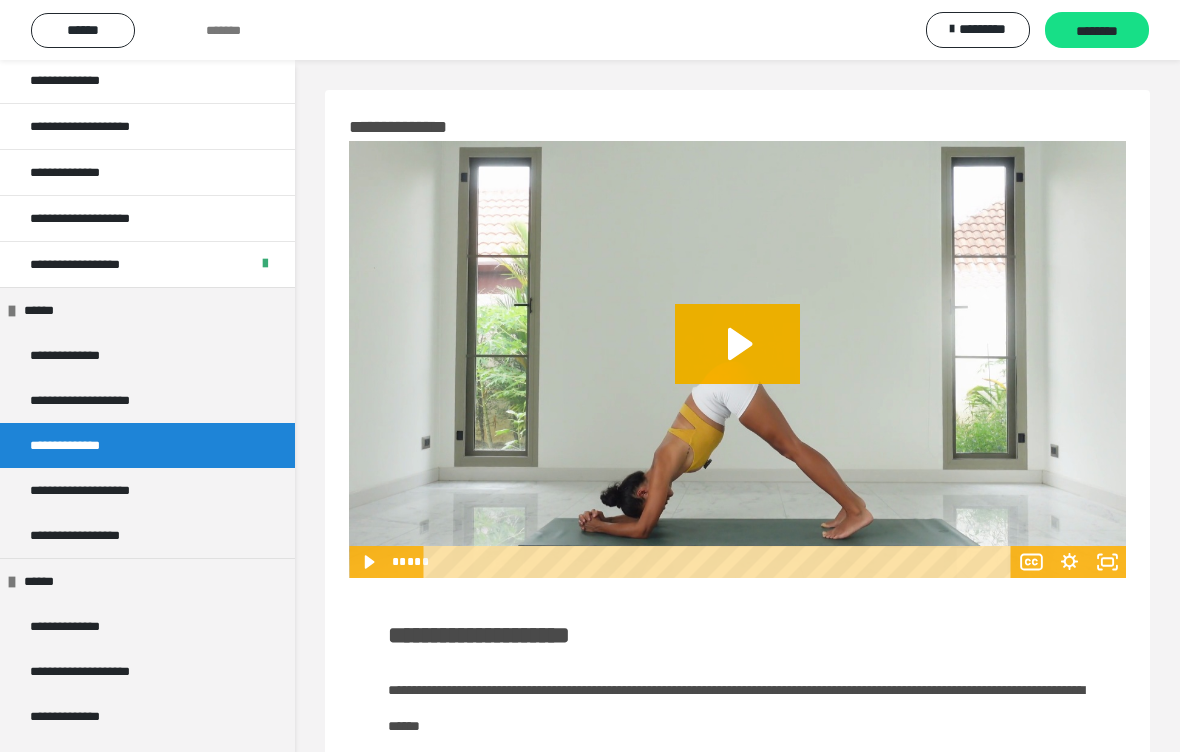 scroll, scrollTop: 470, scrollLeft: 0, axis: vertical 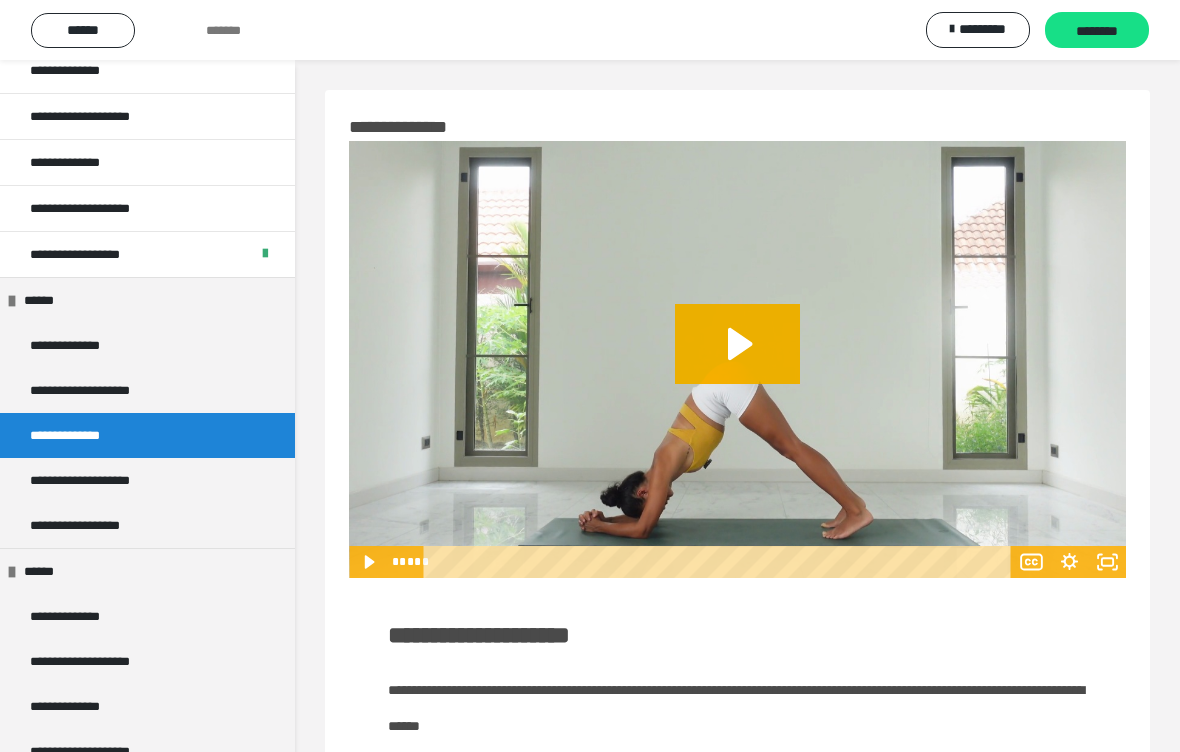 click on "**********" at bounding box center [104, 480] 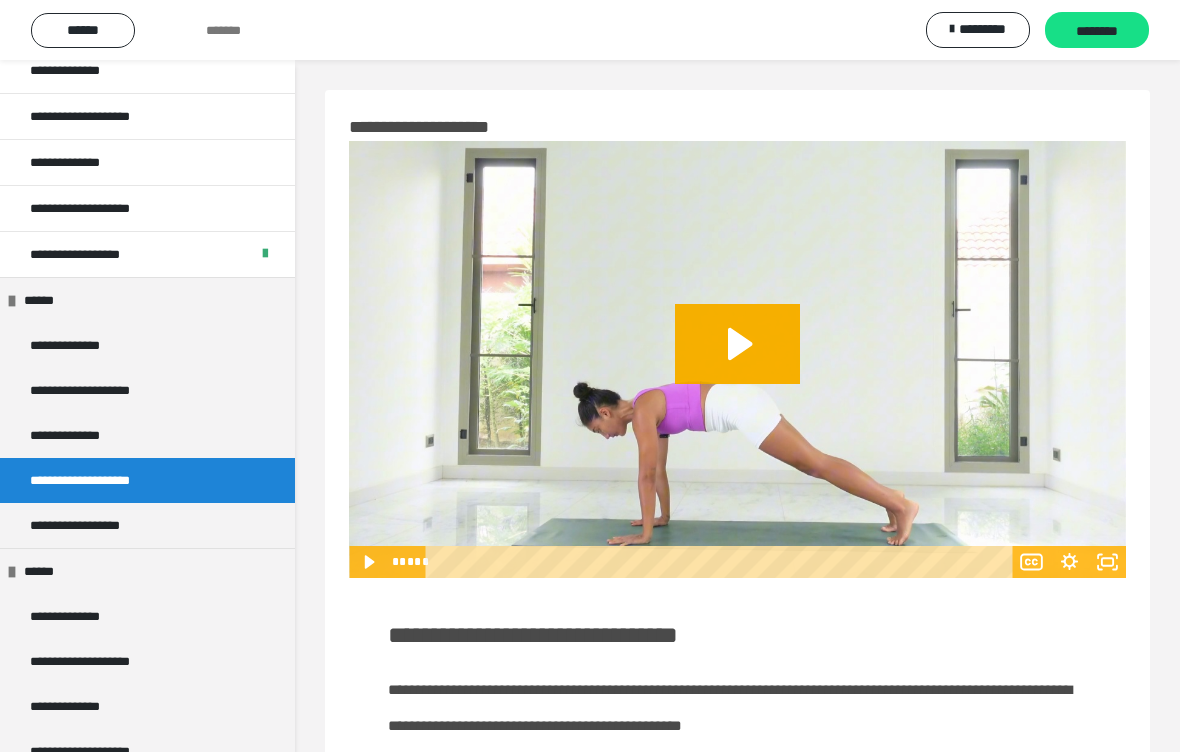 click on "**********" at bounding box center (81, 435) 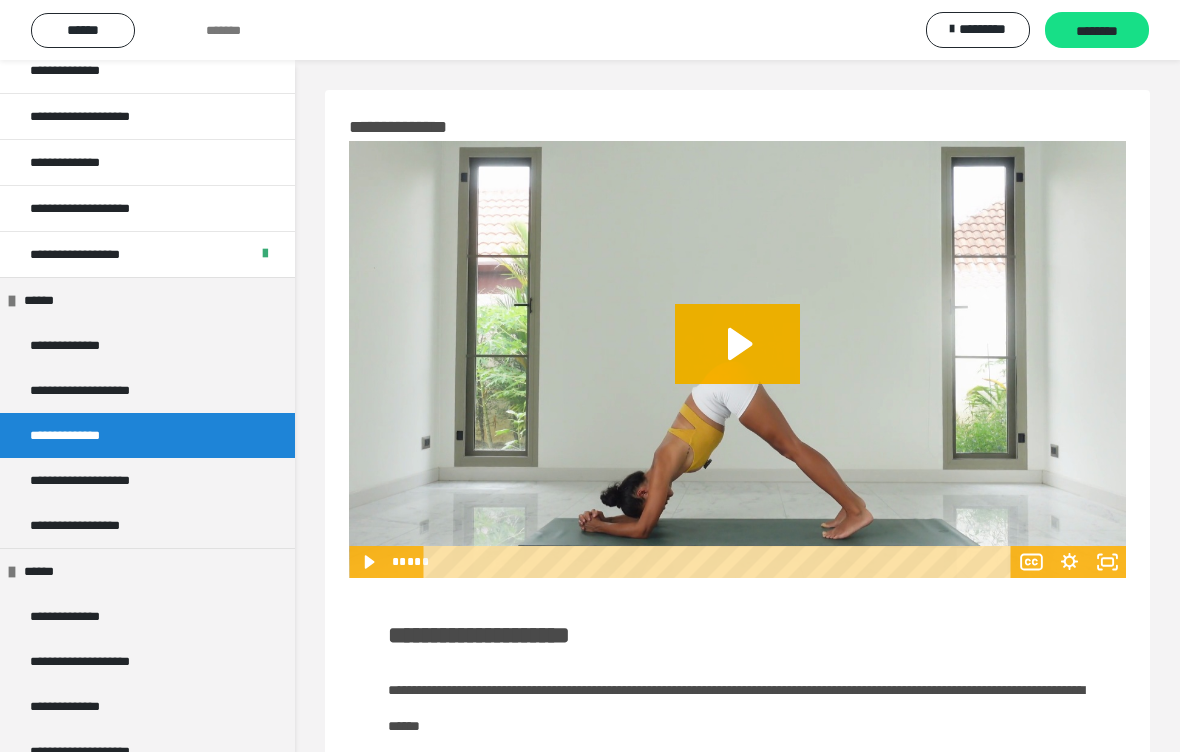 click on "**********" at bounding box center (104, 390) 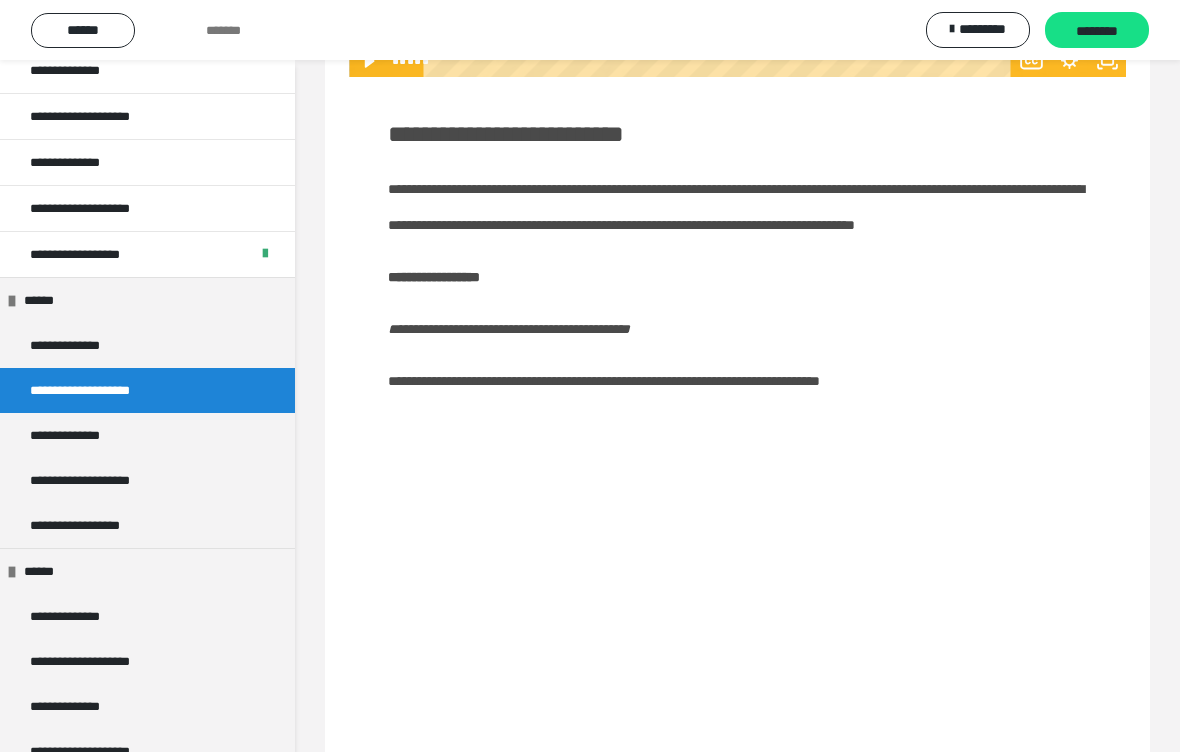scroll, scrollTop: 527, scrollLeft: 0, axis: vertical 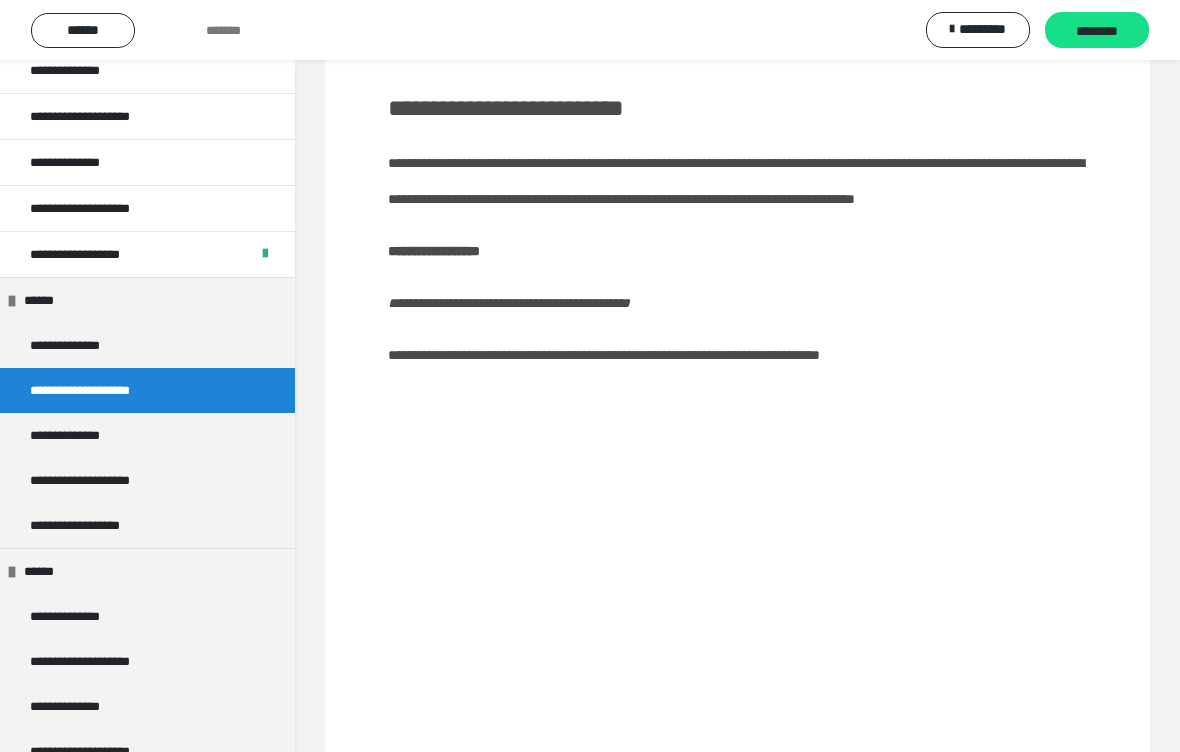 click on "**********" at bounding box center (81, 435) 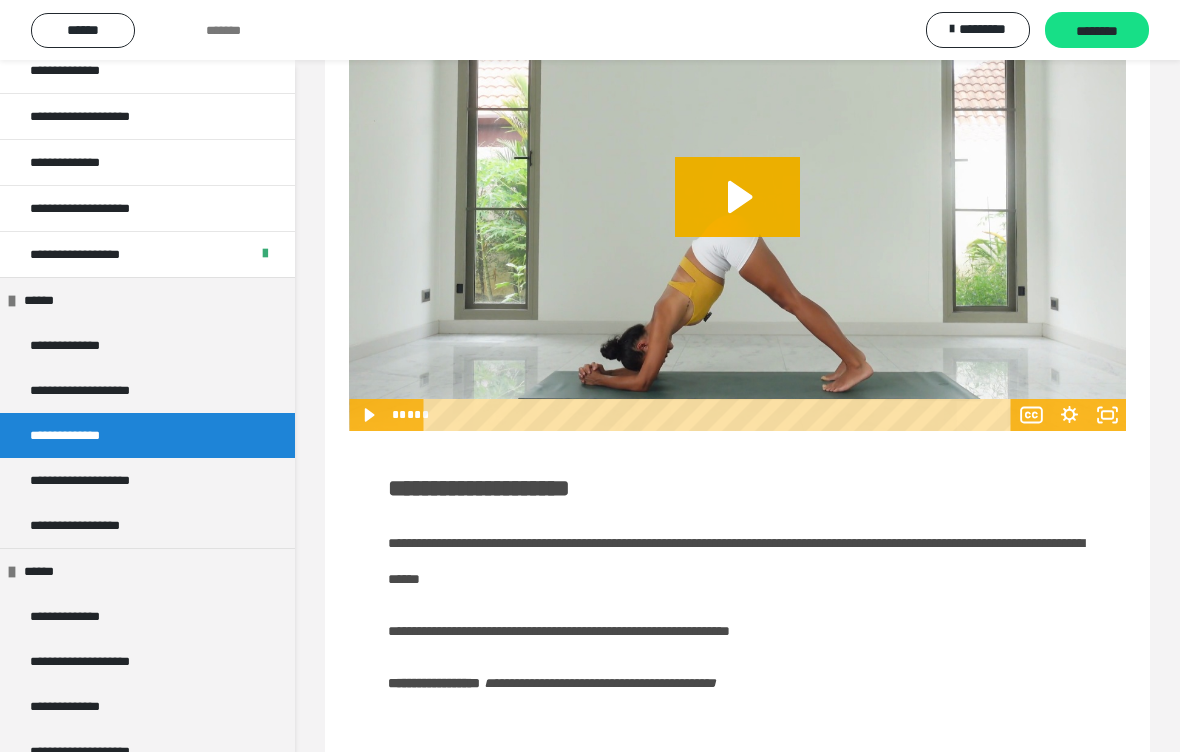 scroll, scrollTop: 215, scrollLeft: 0, axis: vertical 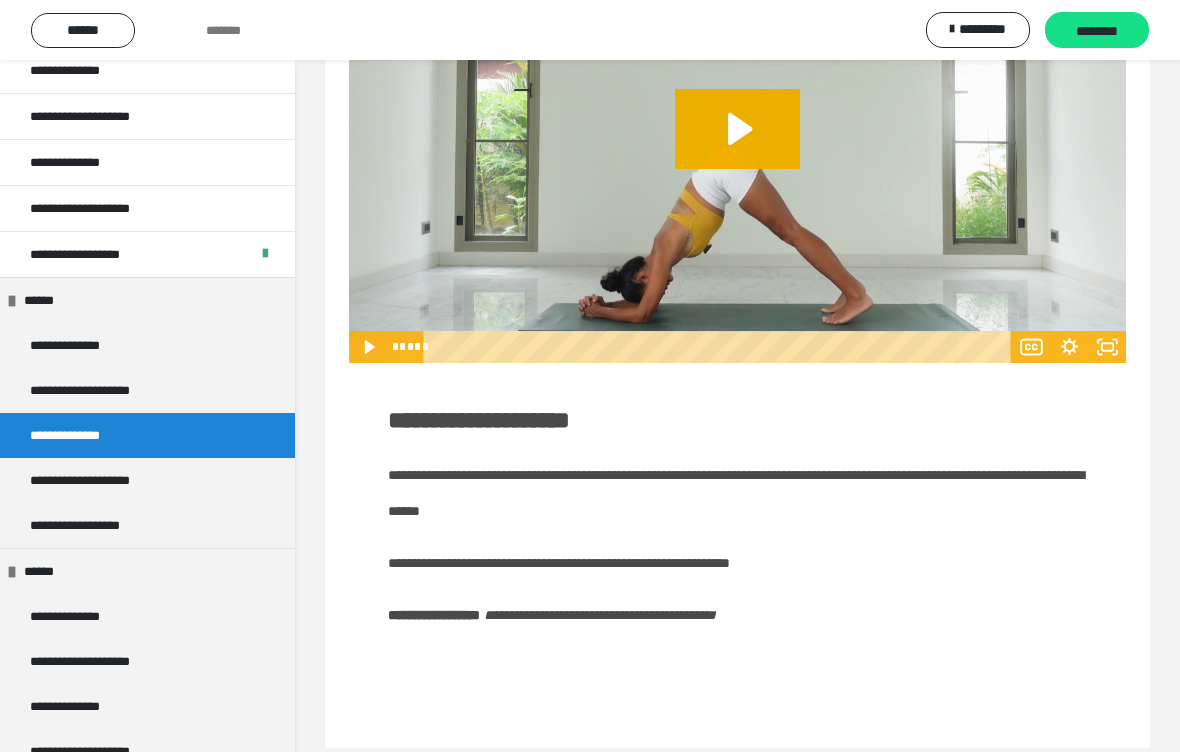 click on "**********" at bounding box center [104, 480] 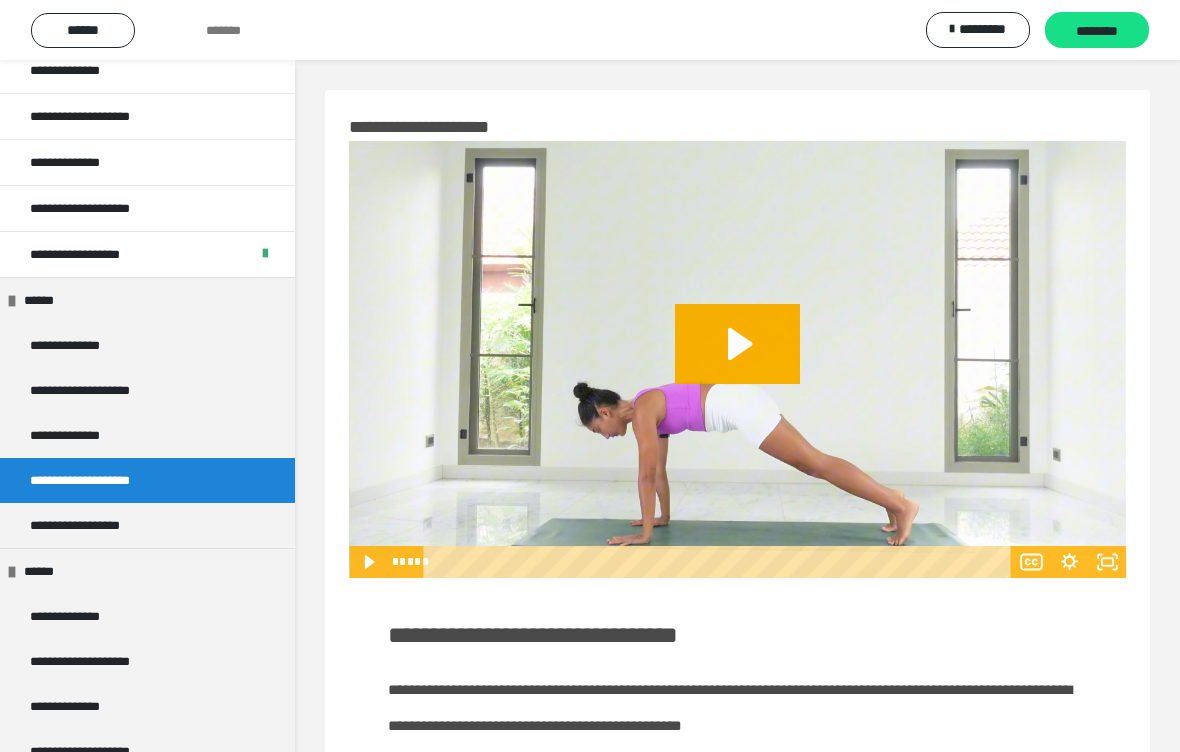 scroll, scrollTop: 144, scrollLeft: 0, axis: vertical 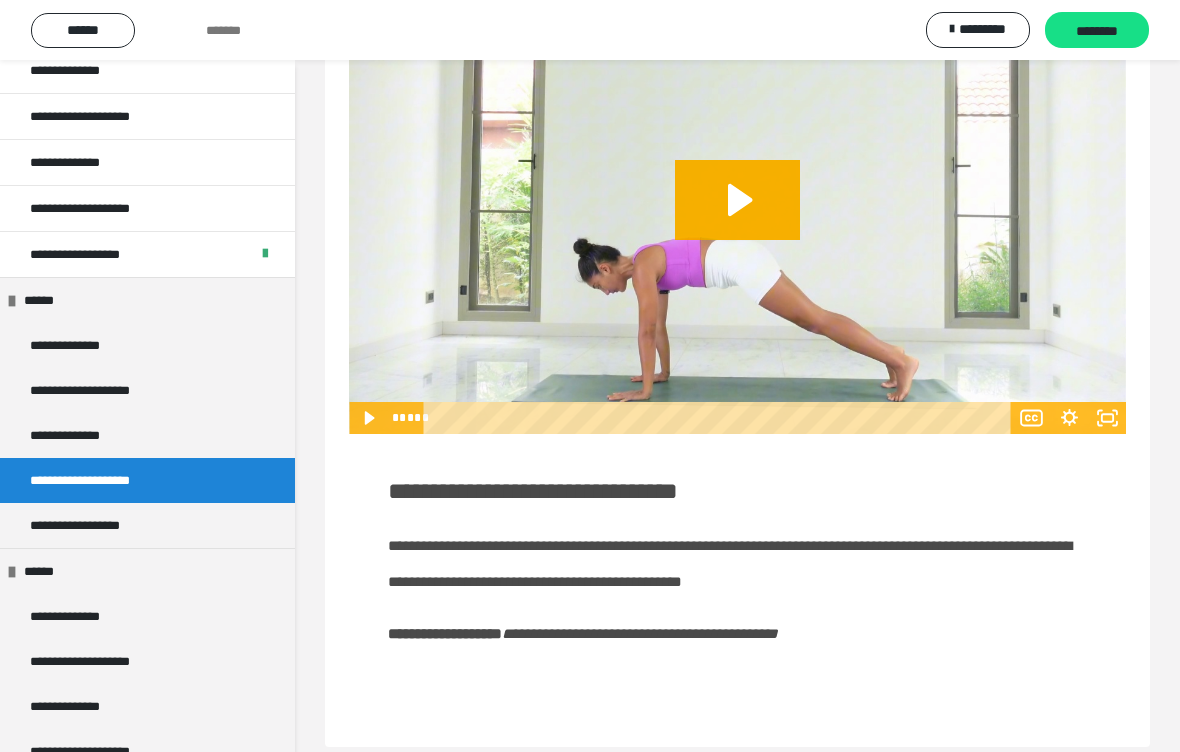click on "**********" at bounding box center (93, 525) 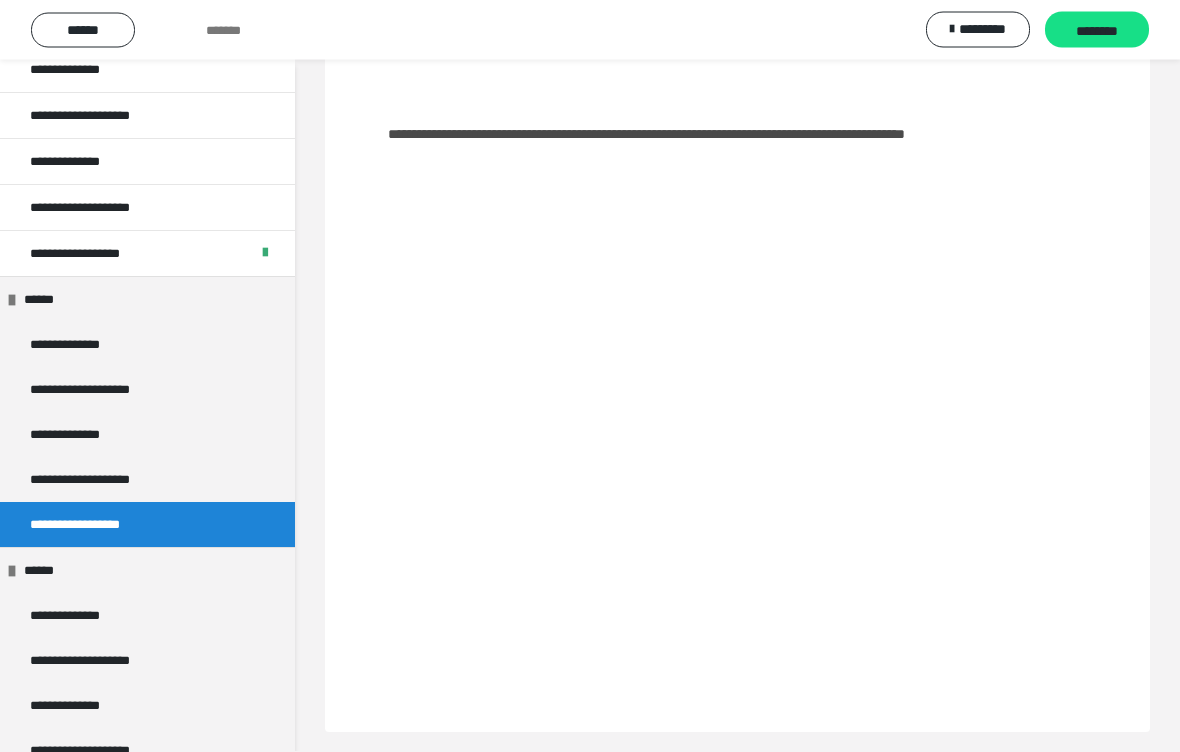 scroll, scrollTop: 768, scrollLeft: 0, axis: vertical 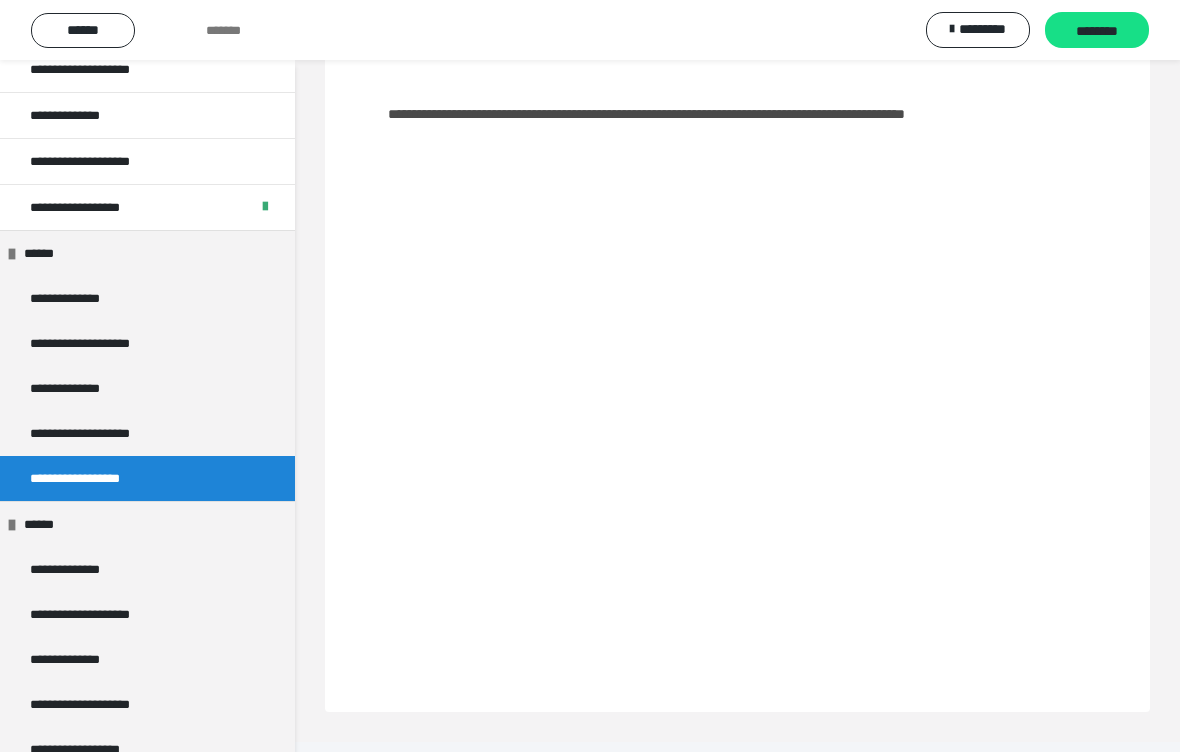 click on "**********" at bounding box center (81, 569) 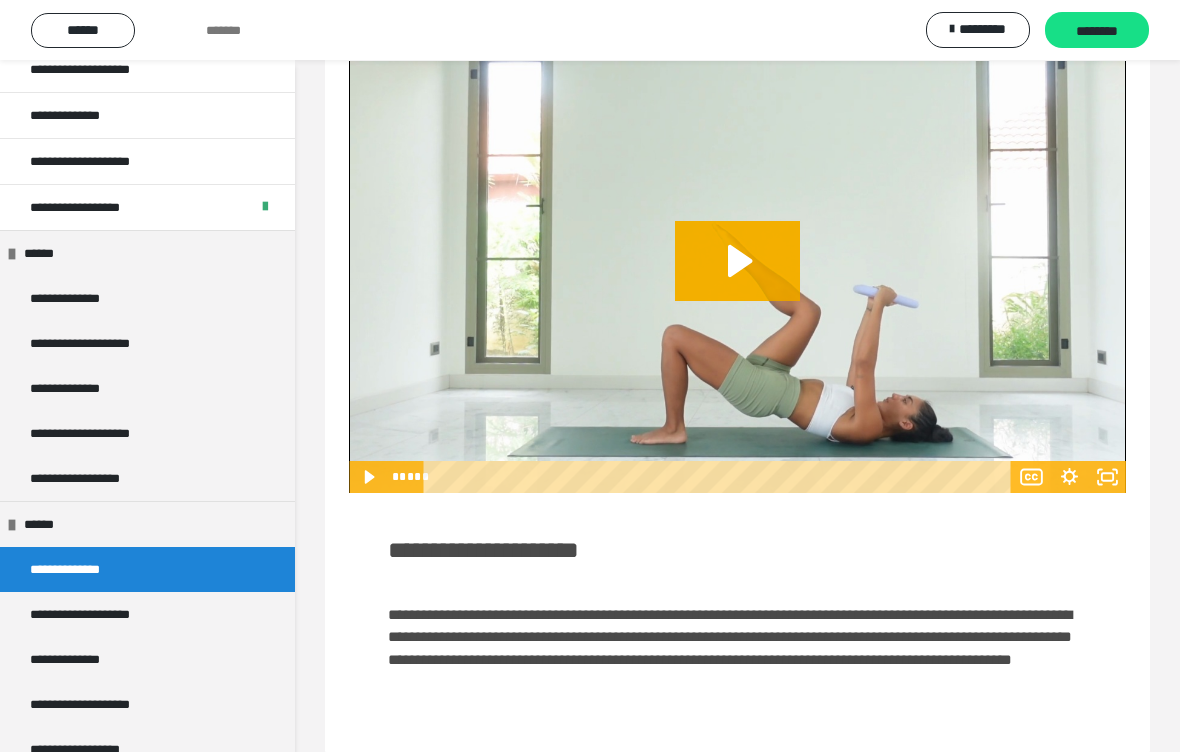 scroll, scrollTop: 103, scrollLeft: 0, axis: vertical 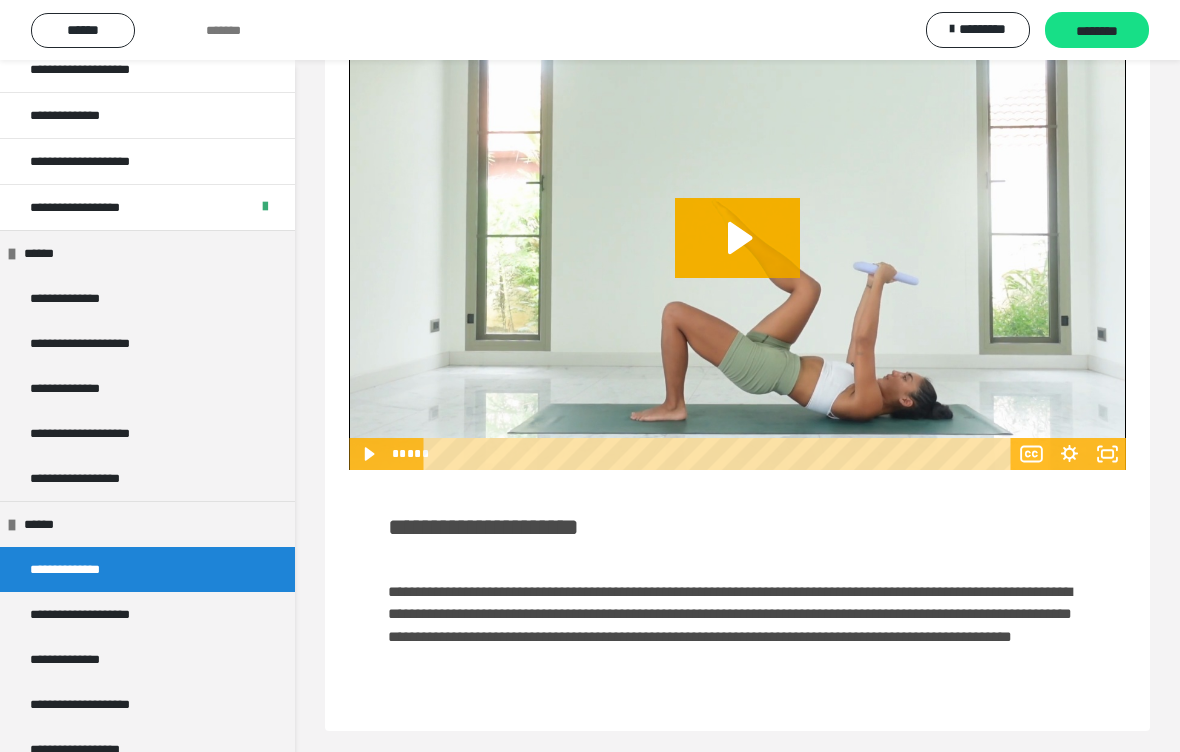 click on "**********" at bounding box center [104, 614] 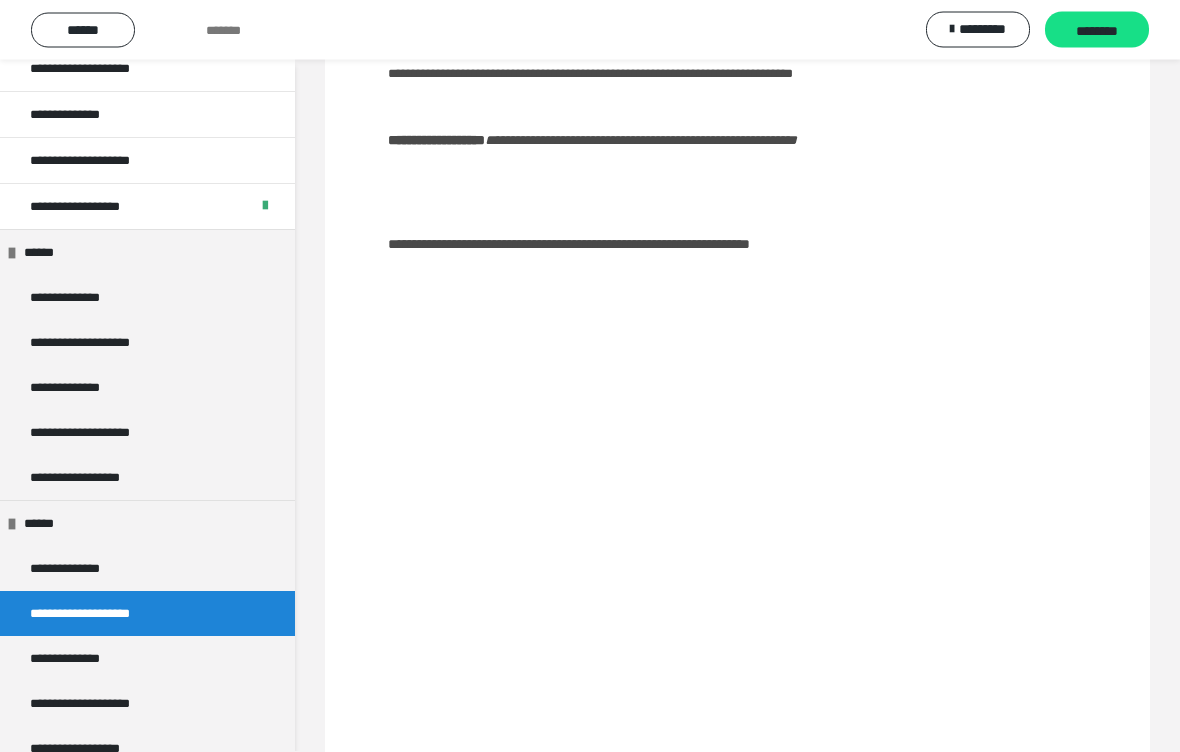 scroll, scrollTop: 780, scrollLeft: 0, axis: vertical 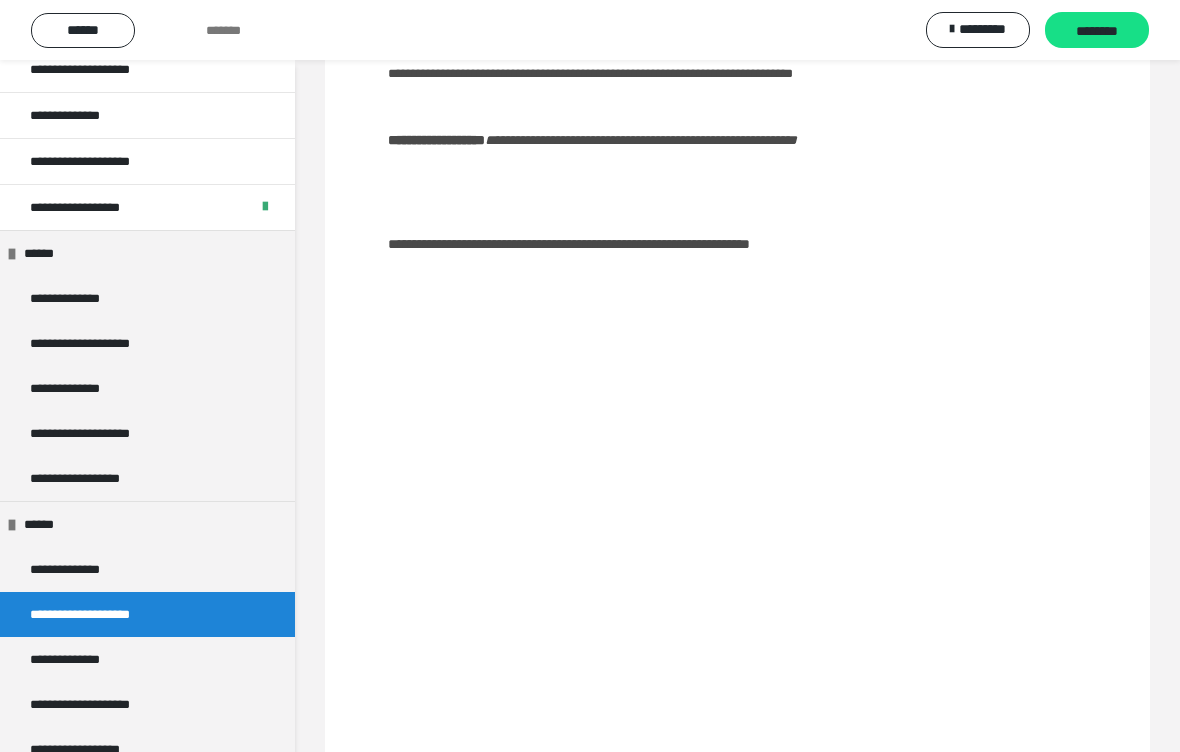 click on "**********" at bounding box center (82, 659) 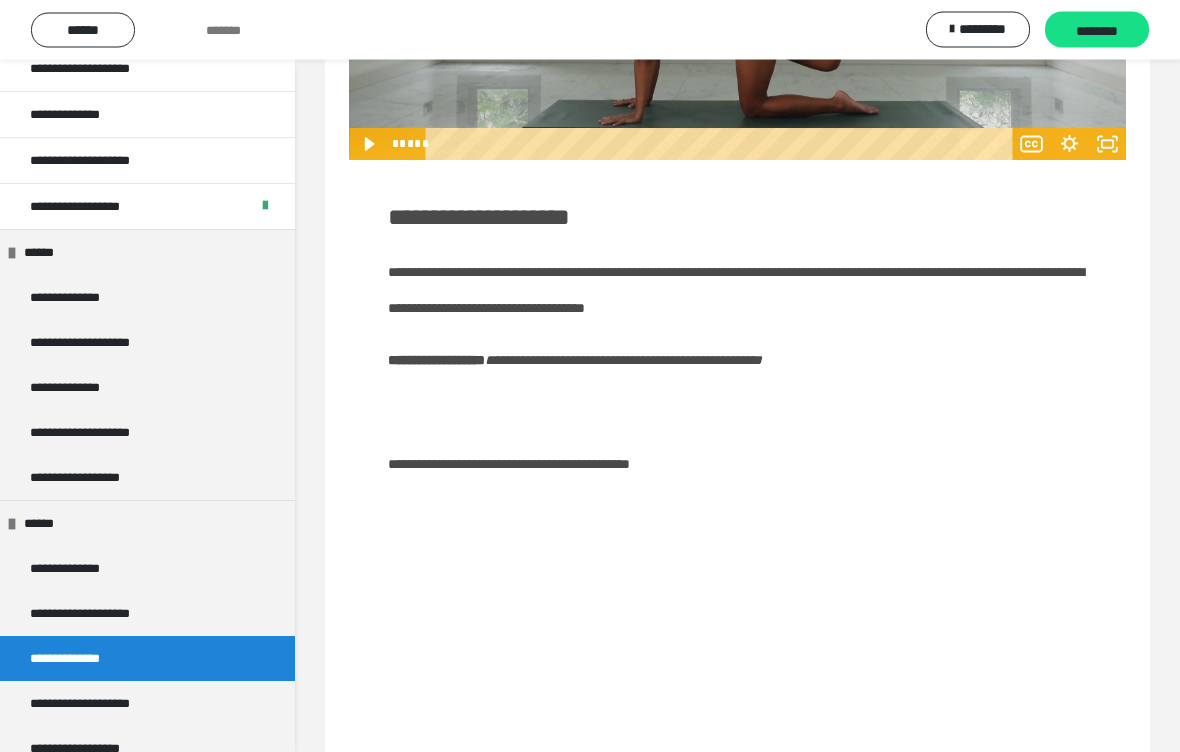 scroll, scrollTop: 419, scrollLeft: 0, axis: vertical 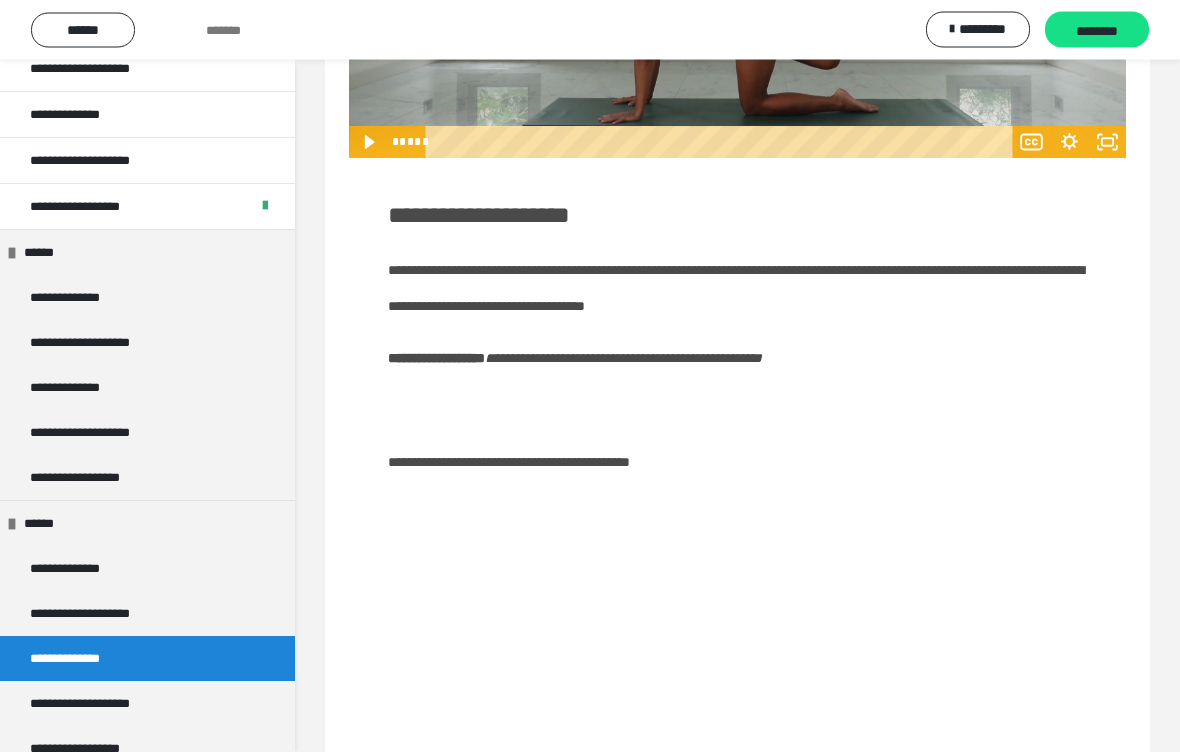 click on "**********" at bounding box center [105, 704] 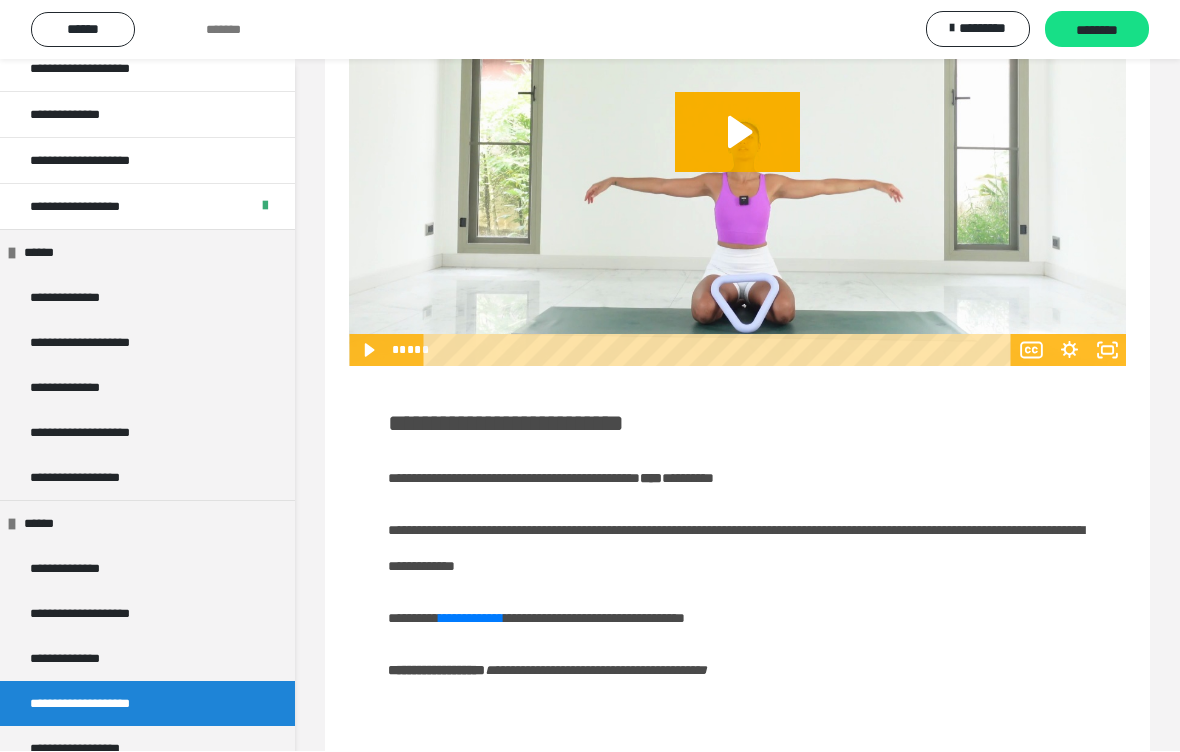 scroll, scrollTop: 248, scrollLeft: 0, axis: vertical 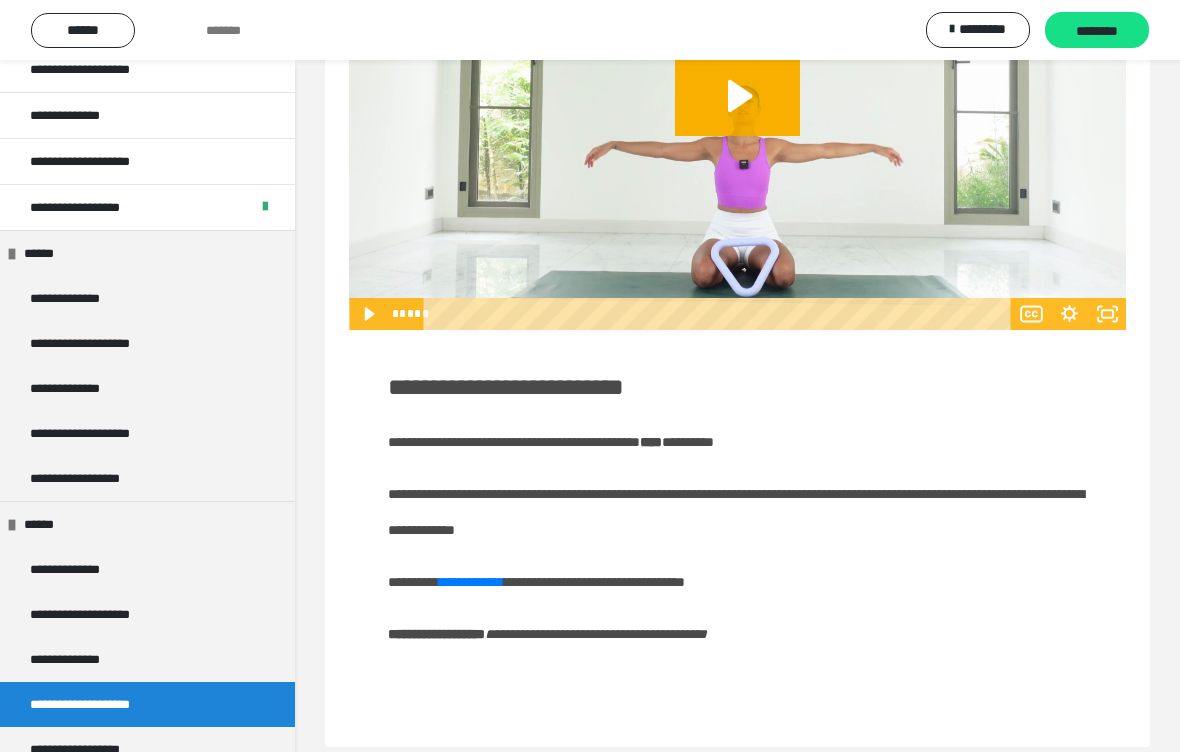 click on "**********" at bounding box center (94, 749) 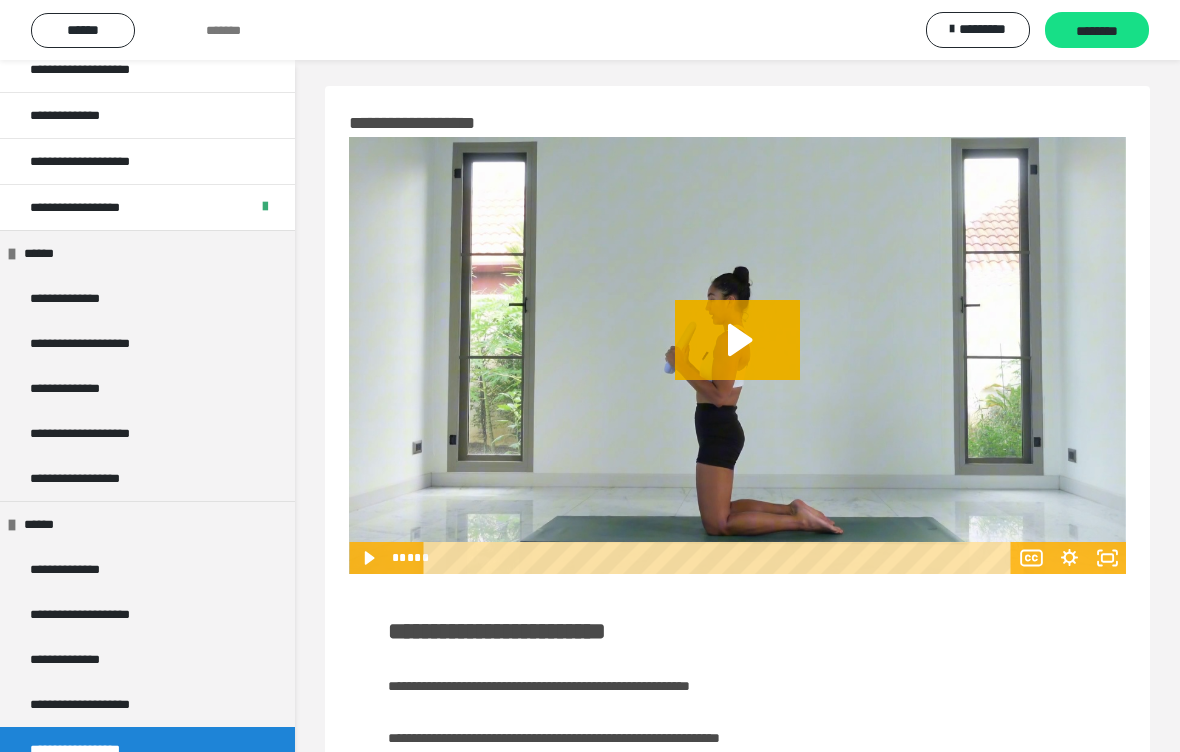scroll, scrollTop: 0, scrollLeft: 0, axis: both 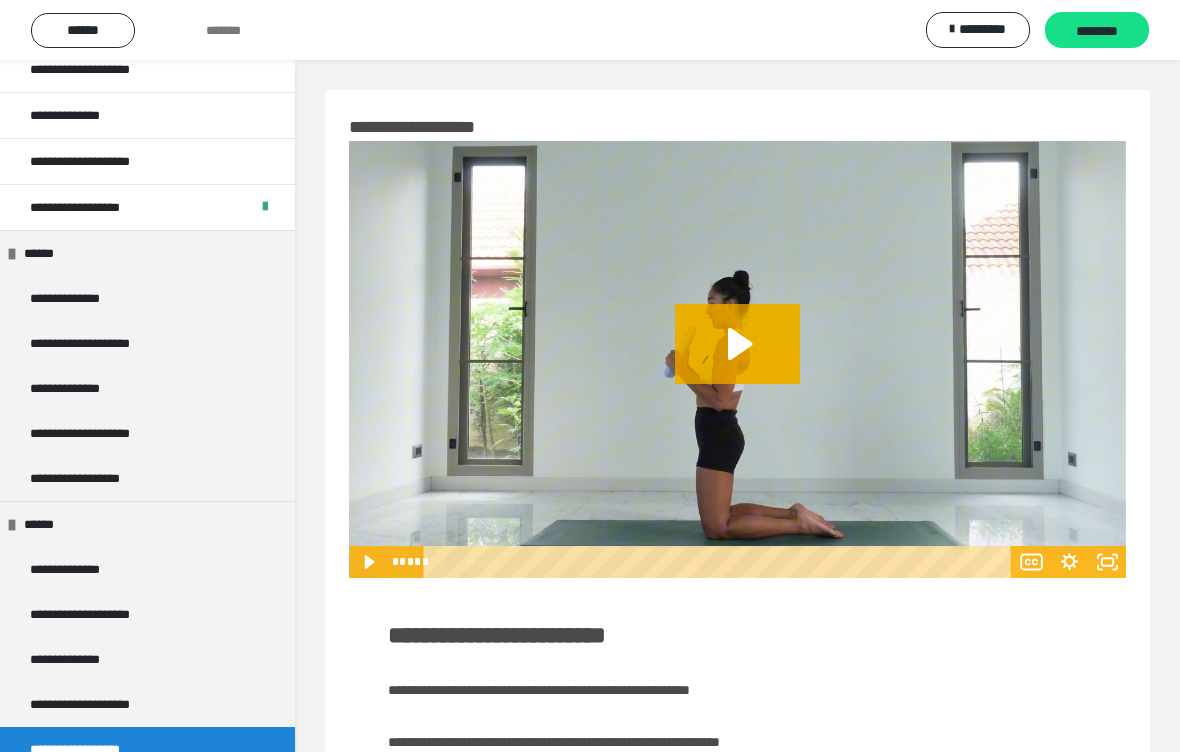 click on "******" at bounding box center (83, 30) 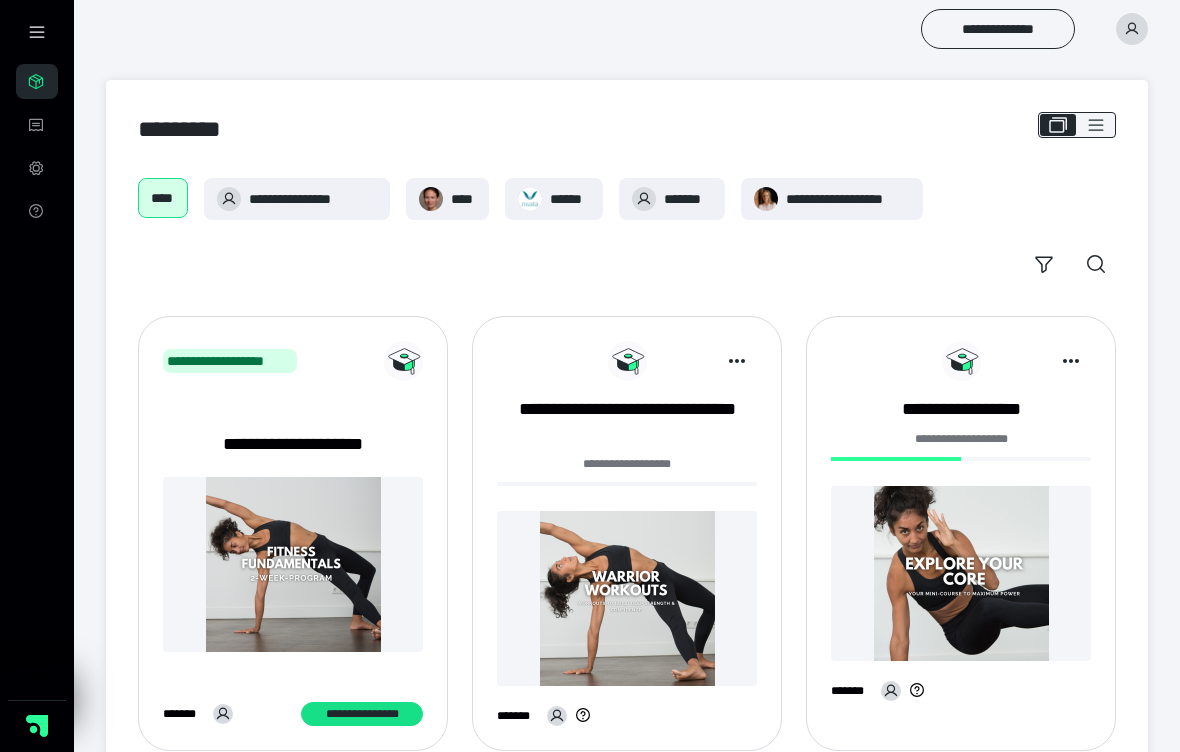 scroll, scrollTop: 0, scrollLeft: 0, axis: both 